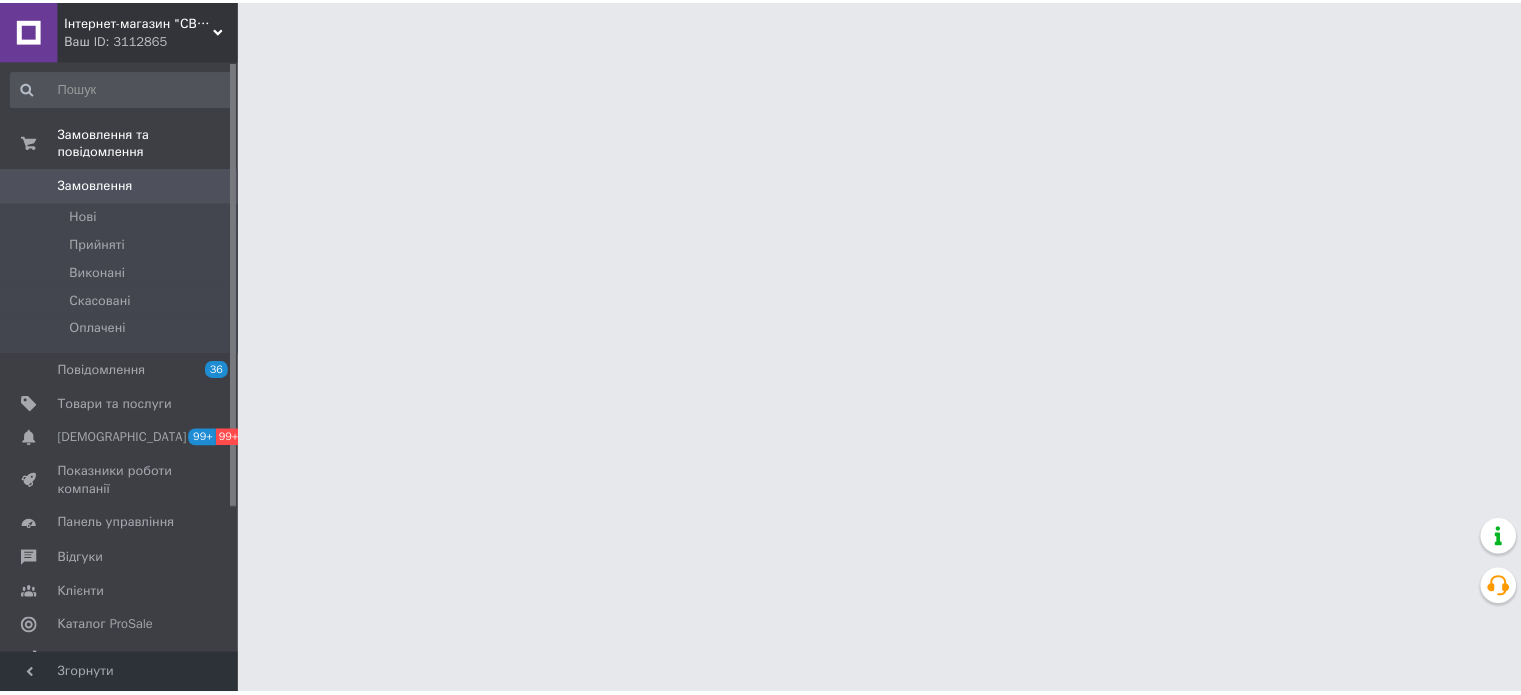 scroll, scrollTop: 0, scrollLeft: 0, axis: both 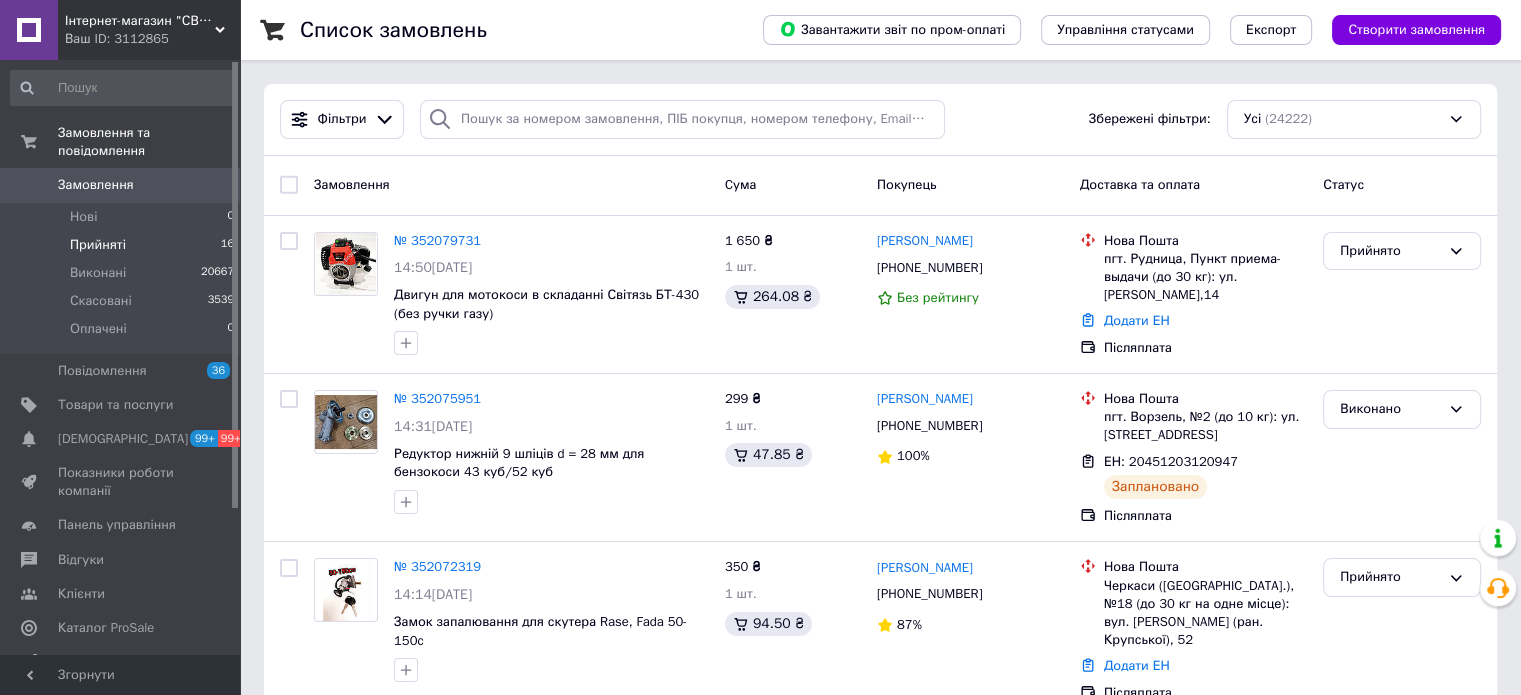 click on "Прийняті 16" at bounding box center (123, 245) 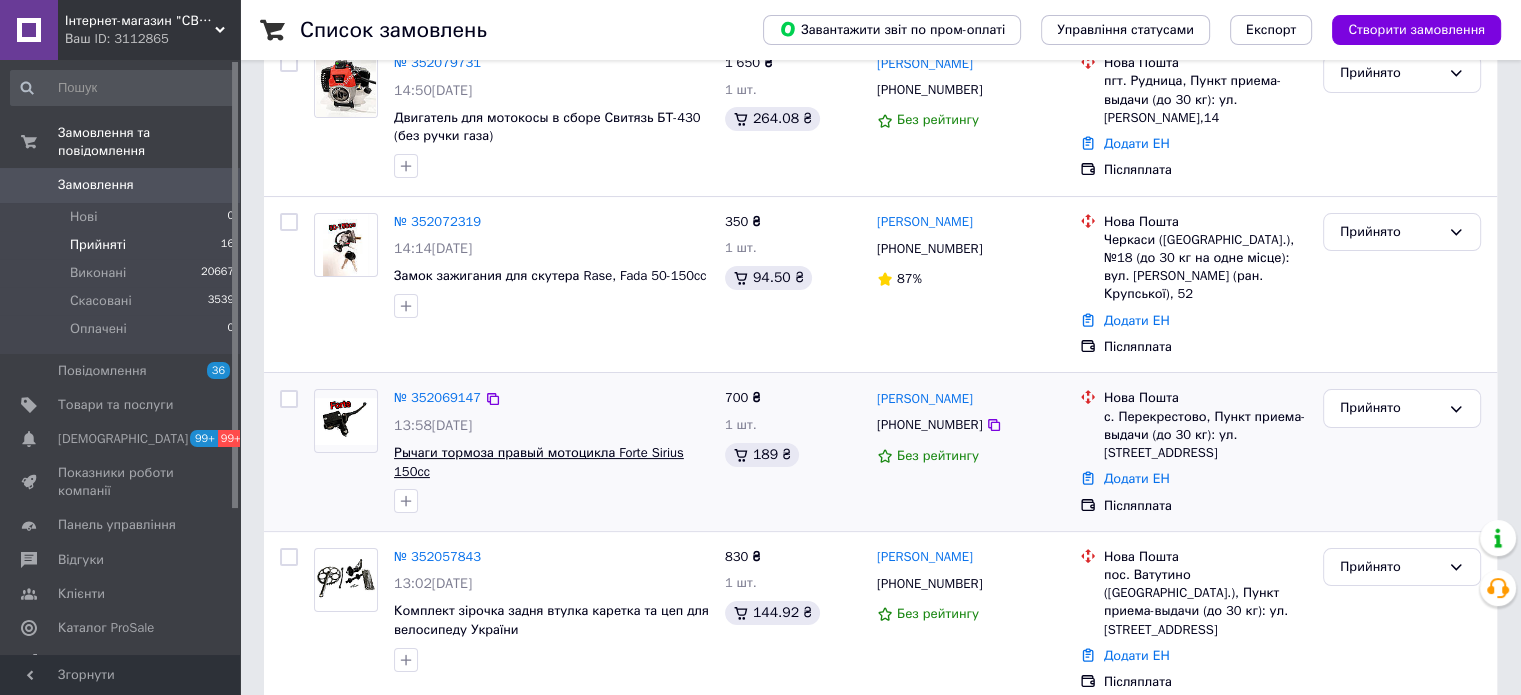 scroll, scrollTop: 395, scrollLeft: 0, axis: vertical 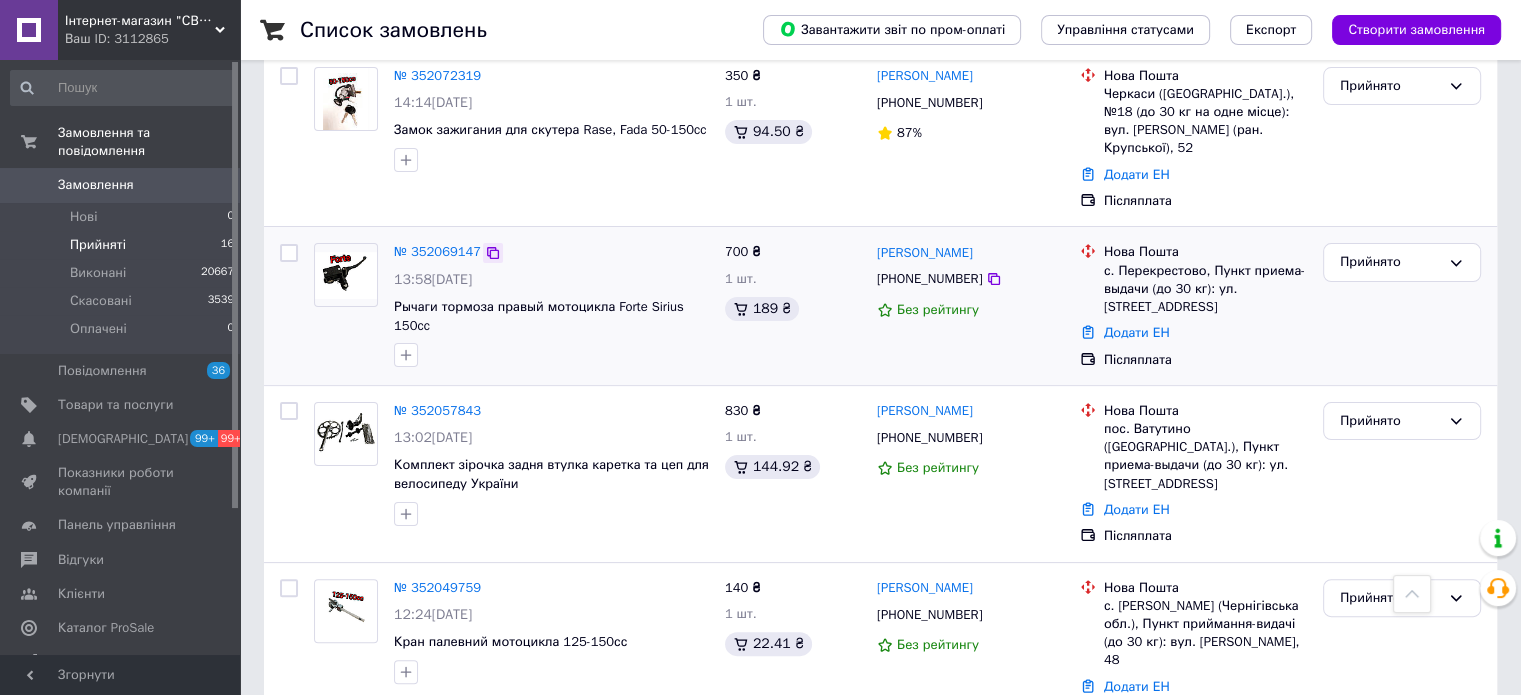 click 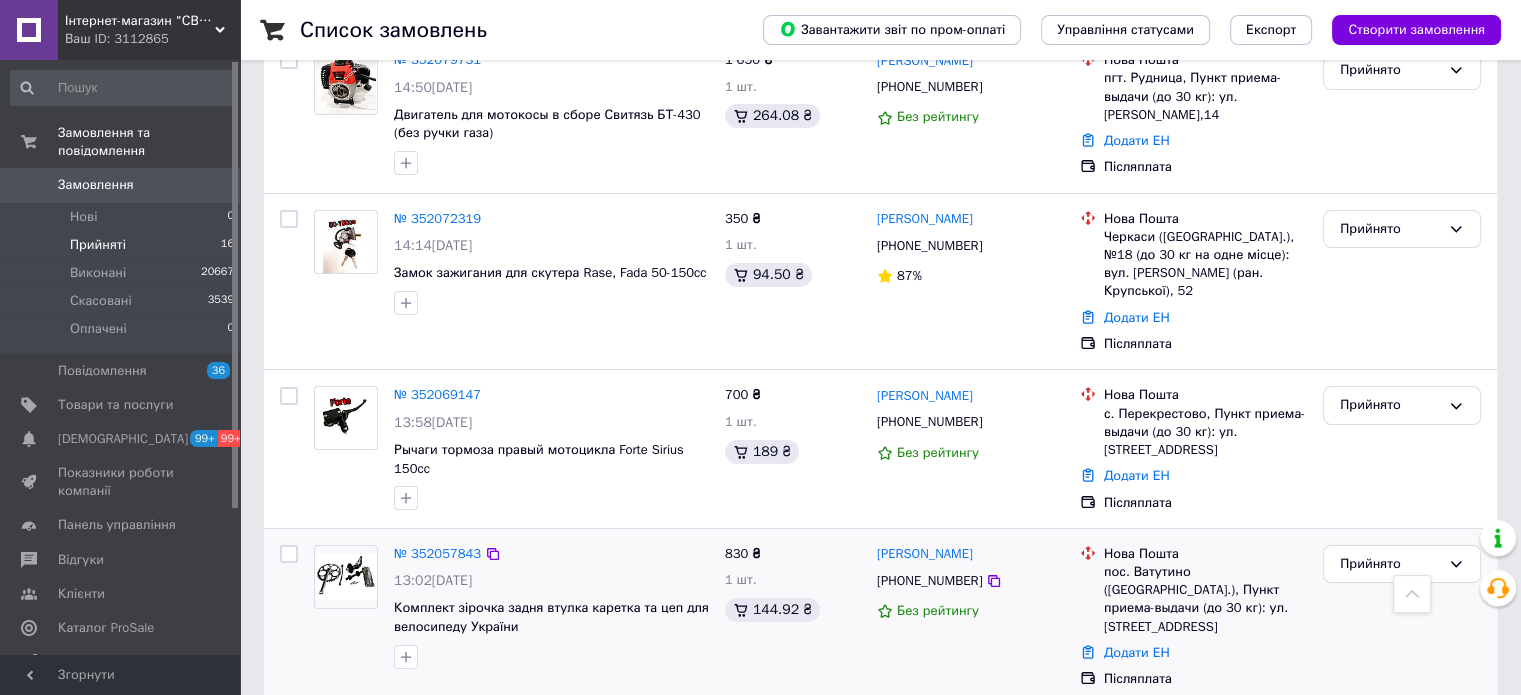 scroll, scrollTop: 0, scrollLeft: 0, axis: both 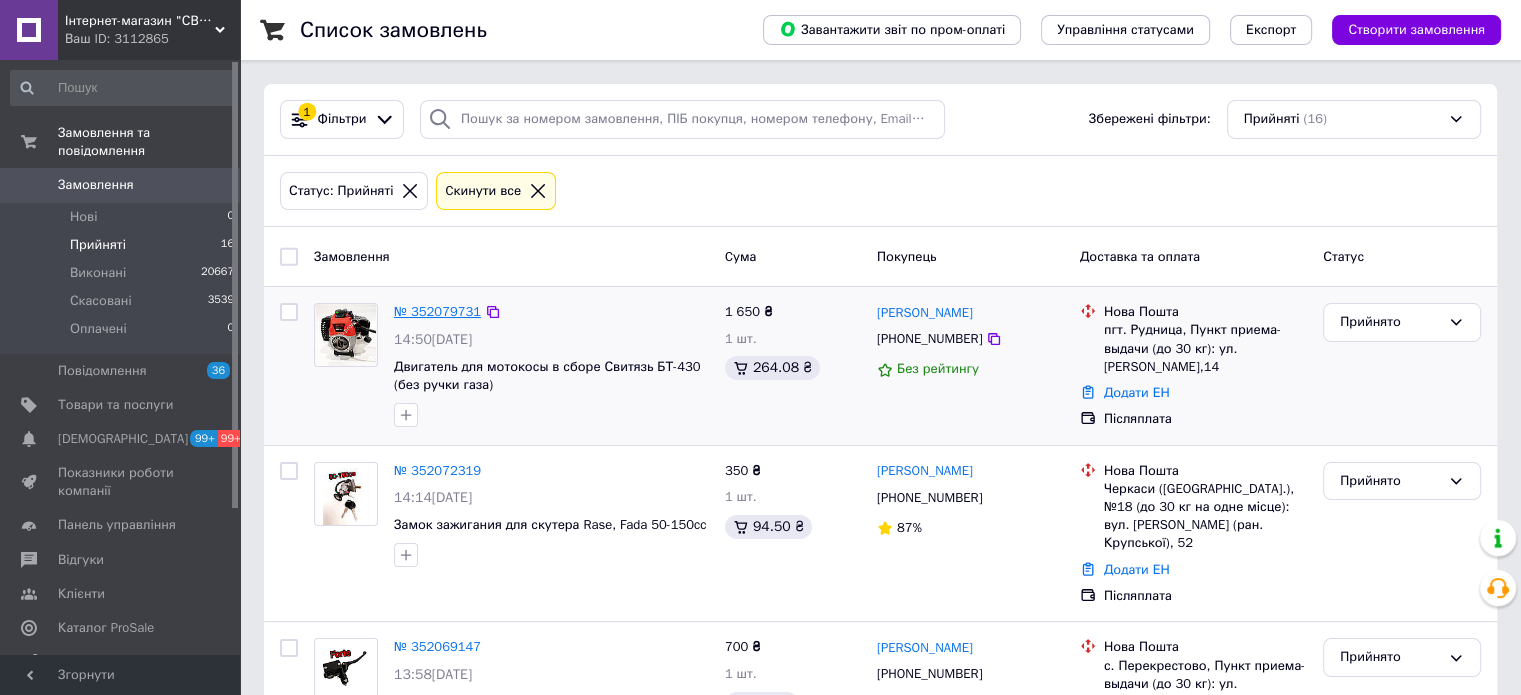click on "№ 352079731" at bounding box center (437, 311) 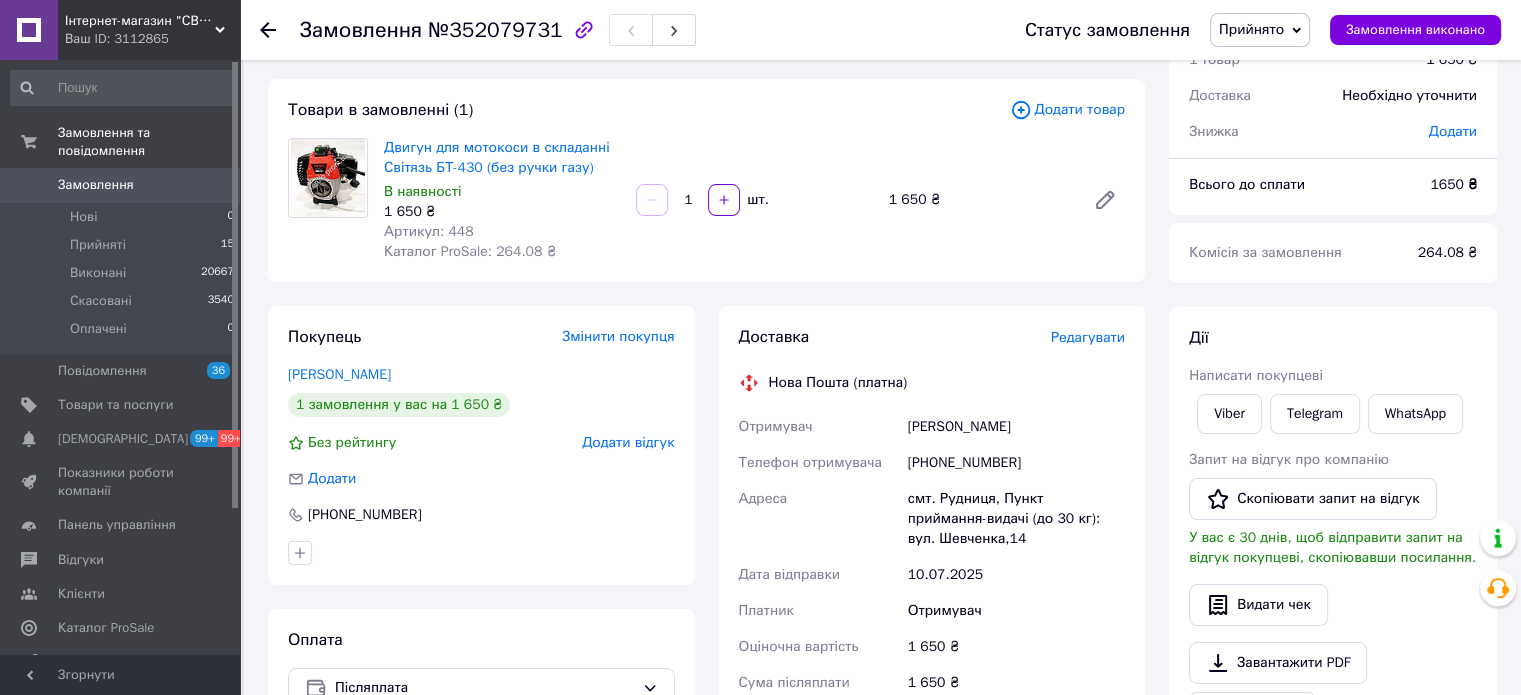 scroll, scrollTop: 100, scrollLeft: 0, axis: vertical 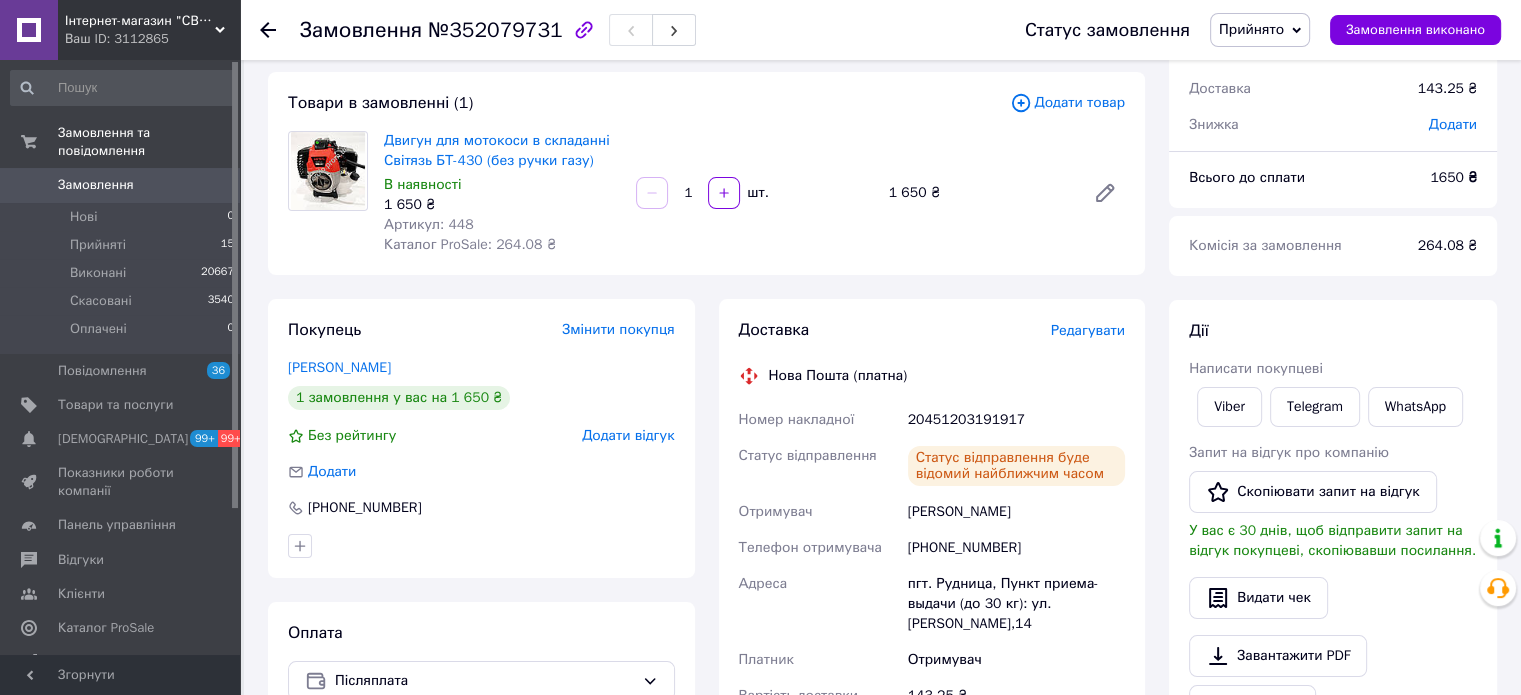 click on "Прийнято" at bounding box center [1251, 29] 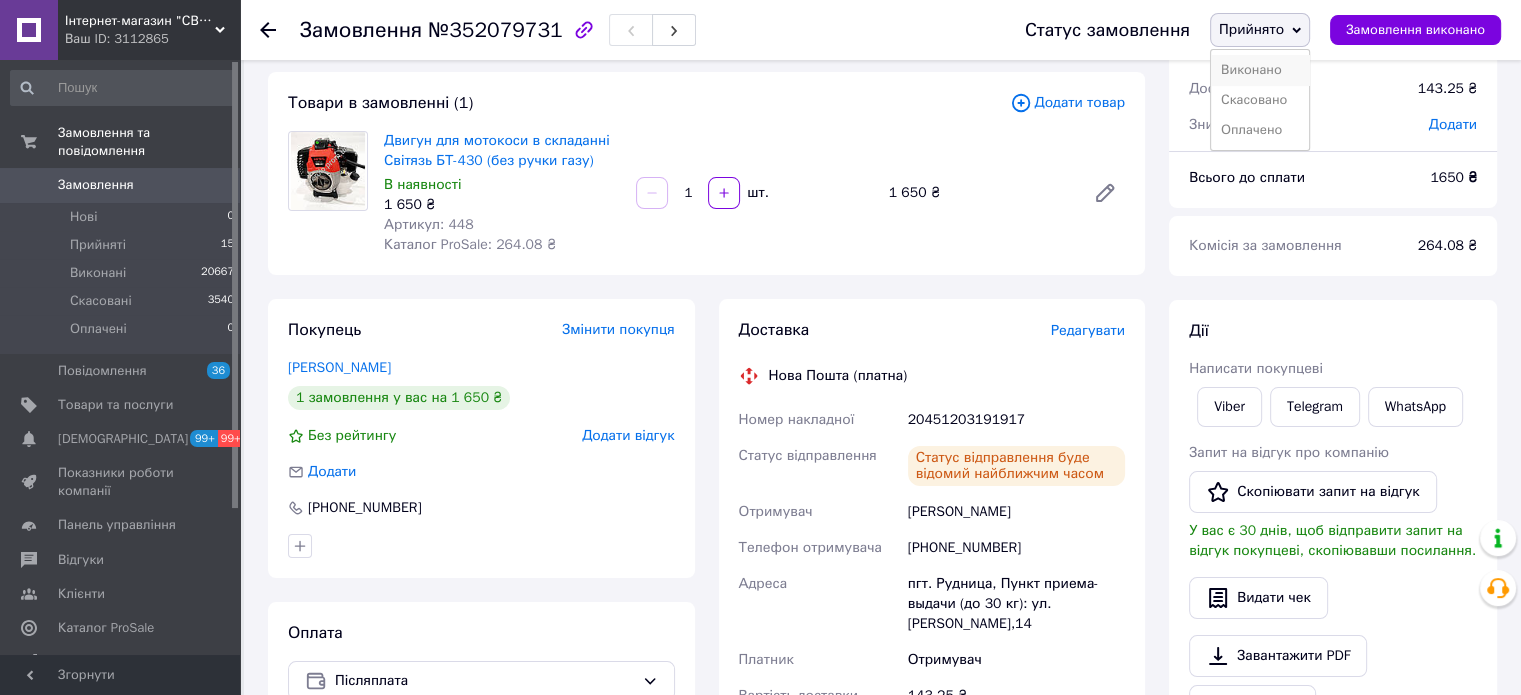 click on "Виконано" at bounding box center [1260, 70] 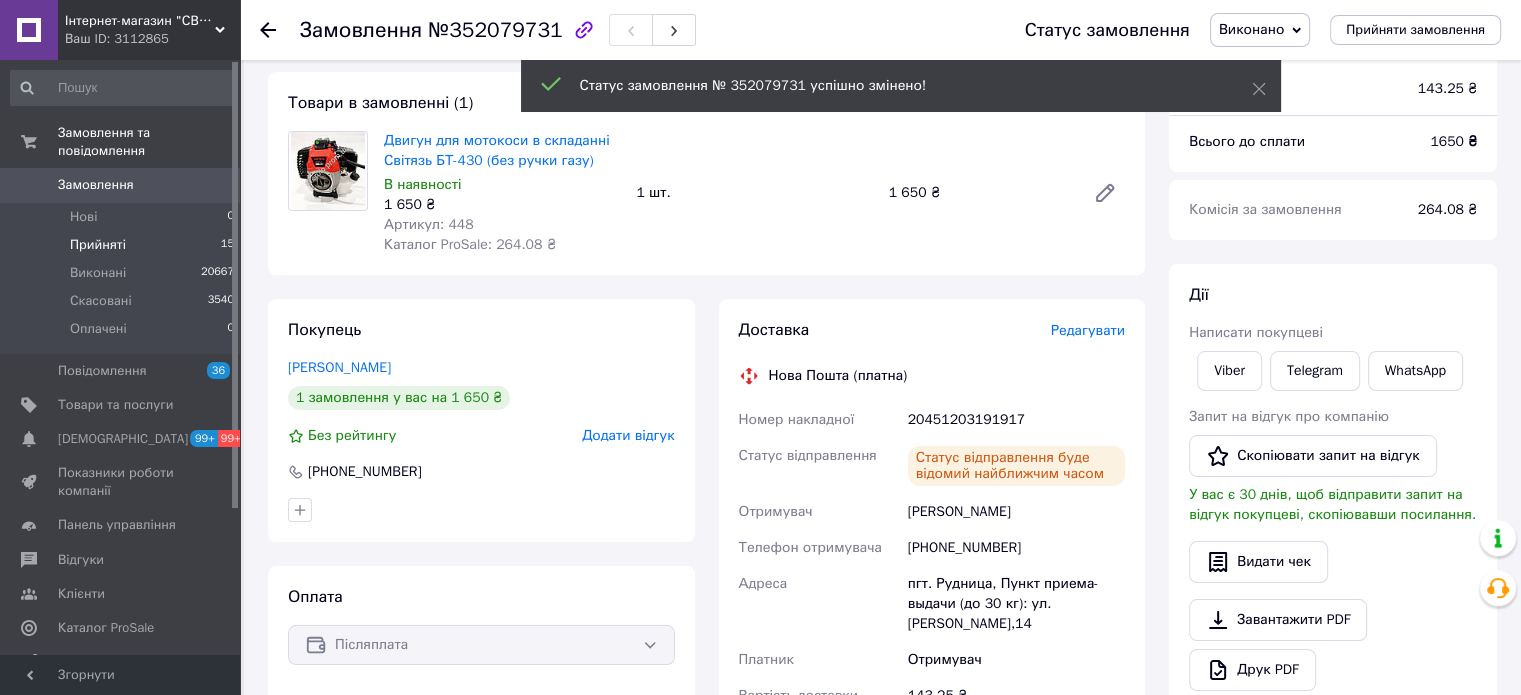 click on "Прийняті 15" at bounding box center [123, 245] 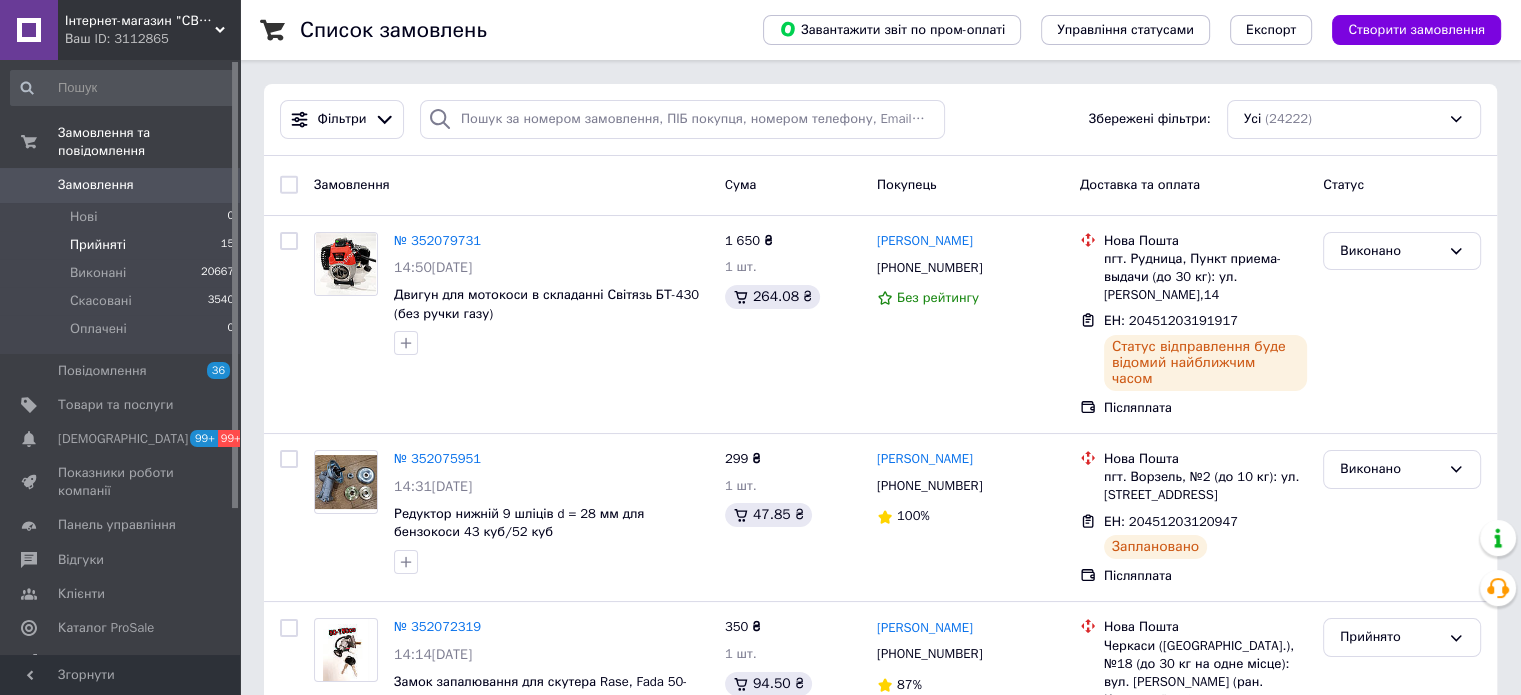 click on "Прийняті 15" at bounding box center [123, 245] 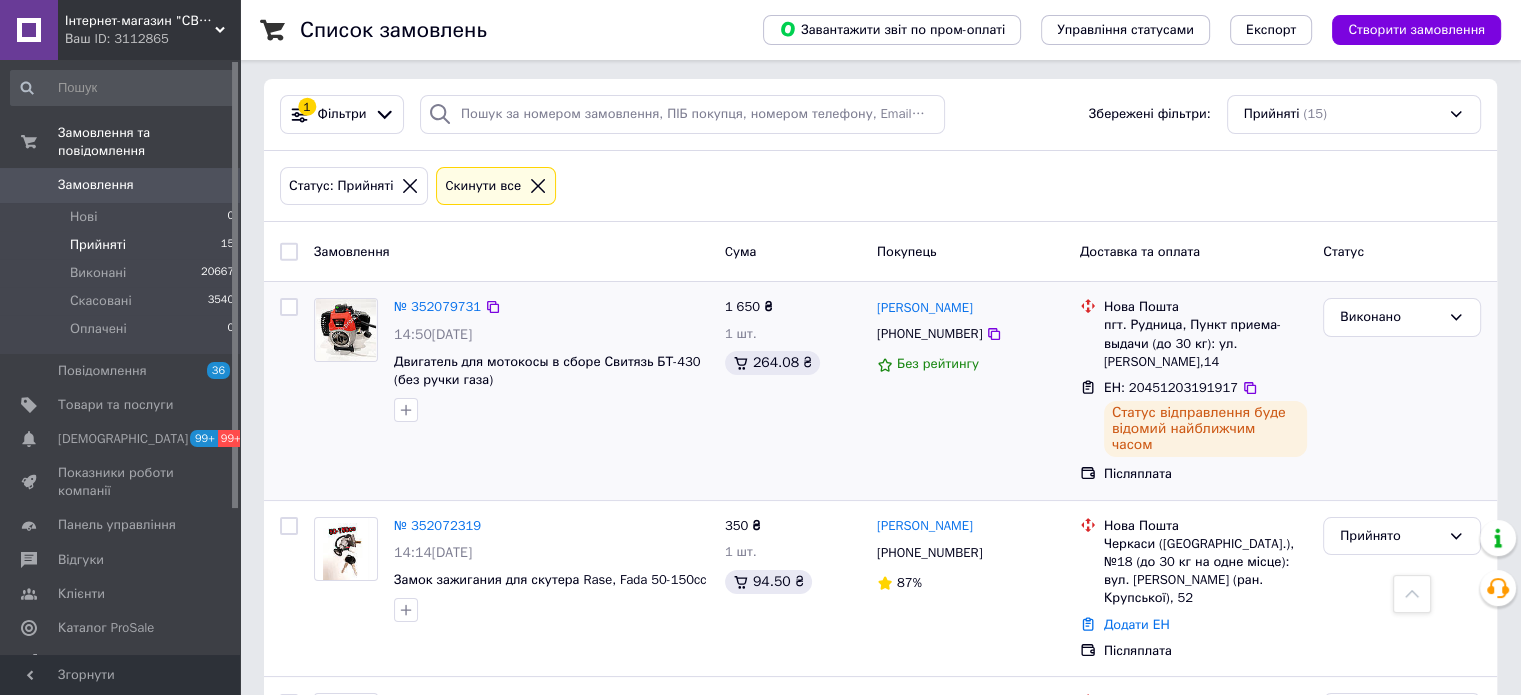scroll, scrollTop: 0, scrollLeft: 0, axis: both 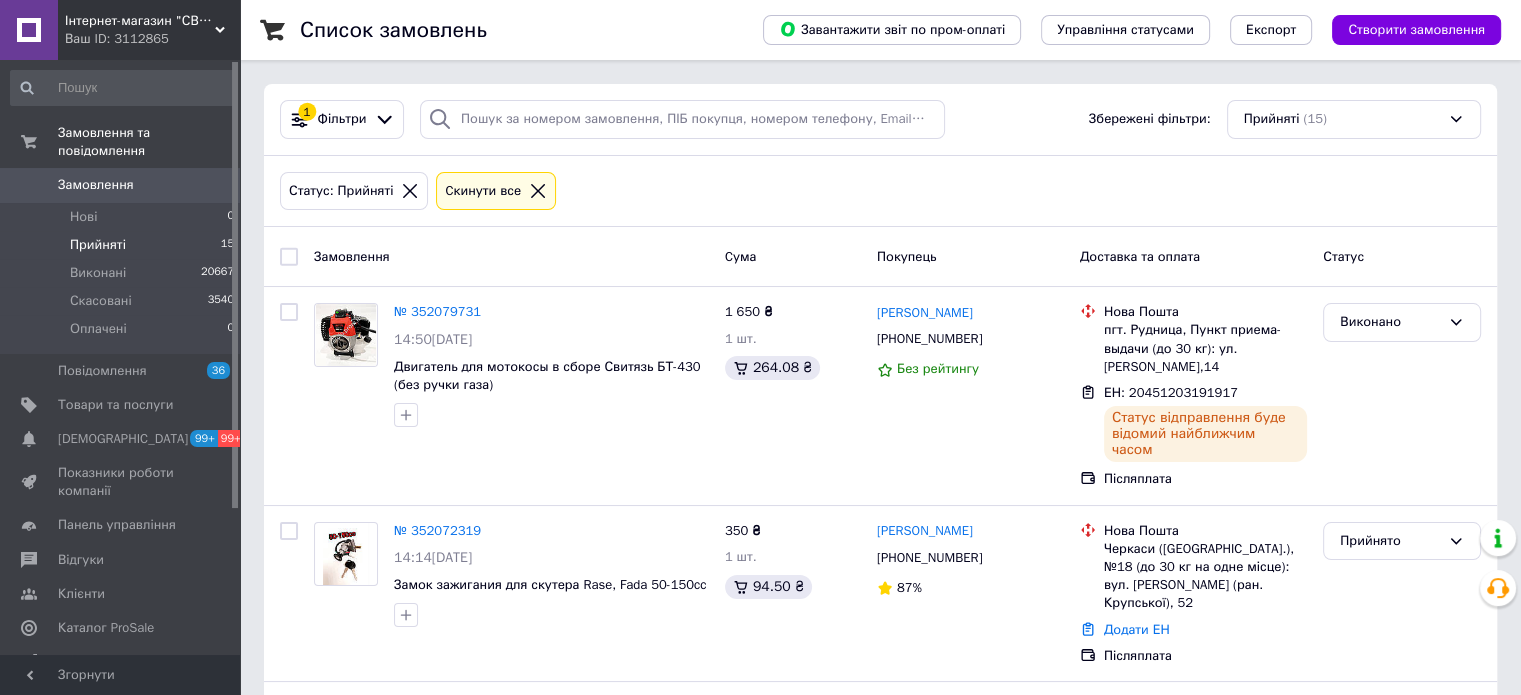 click on "Інтернет-магазин "СВЕРДЛО" Ваш ID: 3112865" at bounding box center [149, 30] 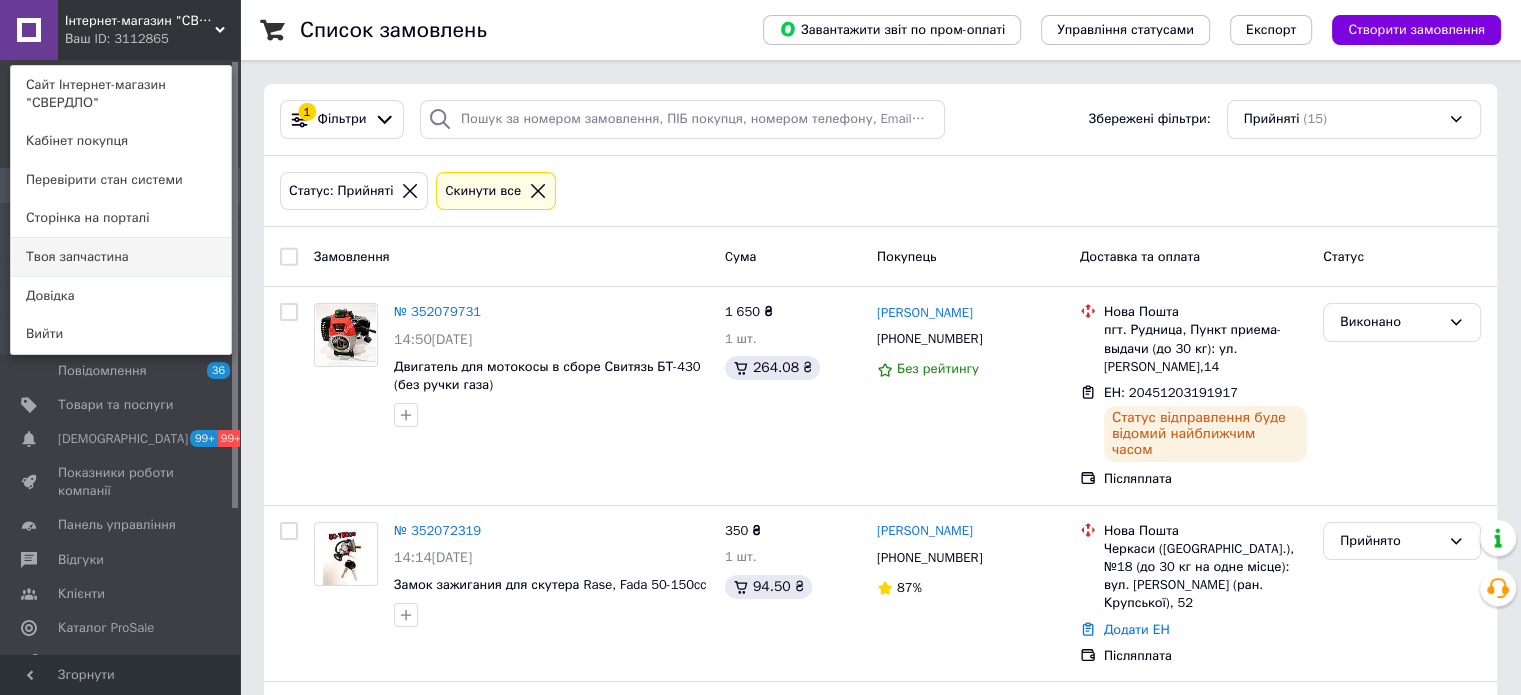 click on "Твоя запчастина" at bounding box center [121, 257] 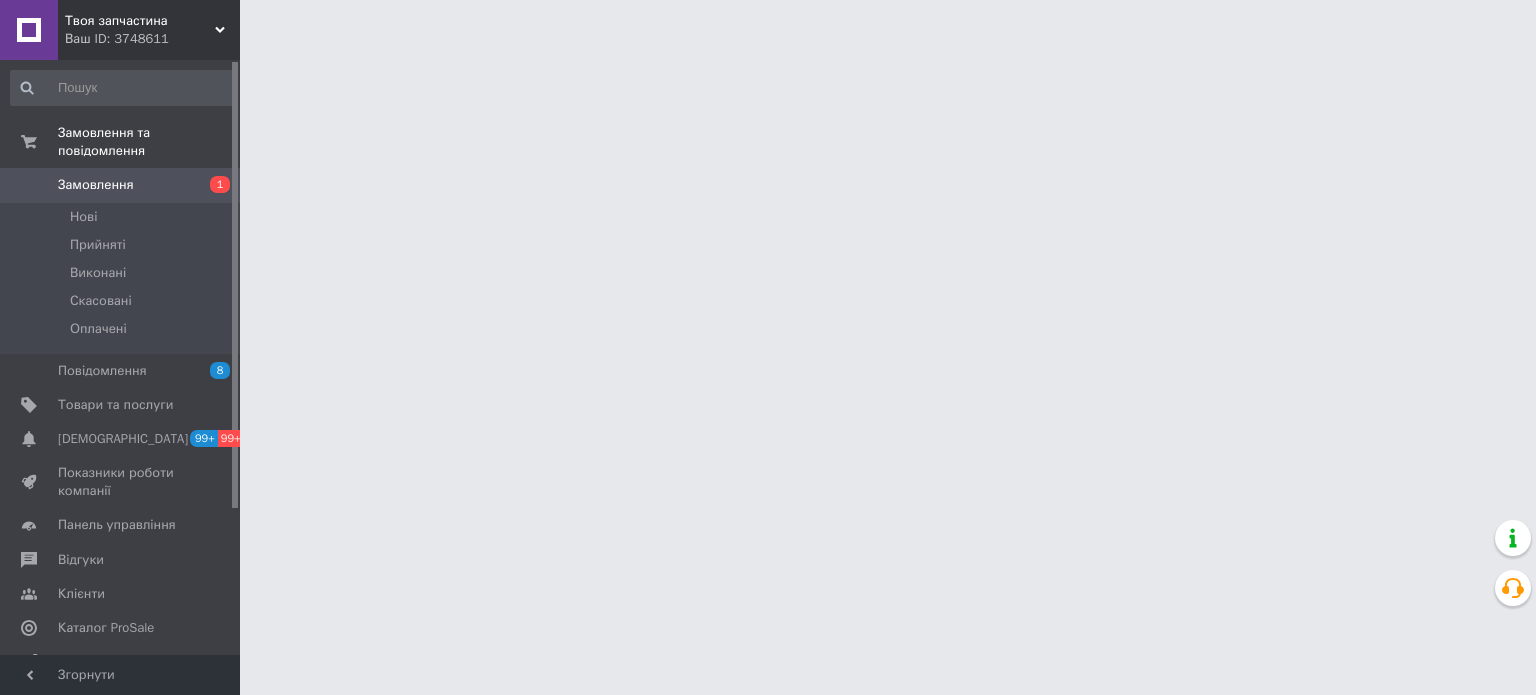 scroll, scrollTop: 0, scrollLeft: 0, axis: both 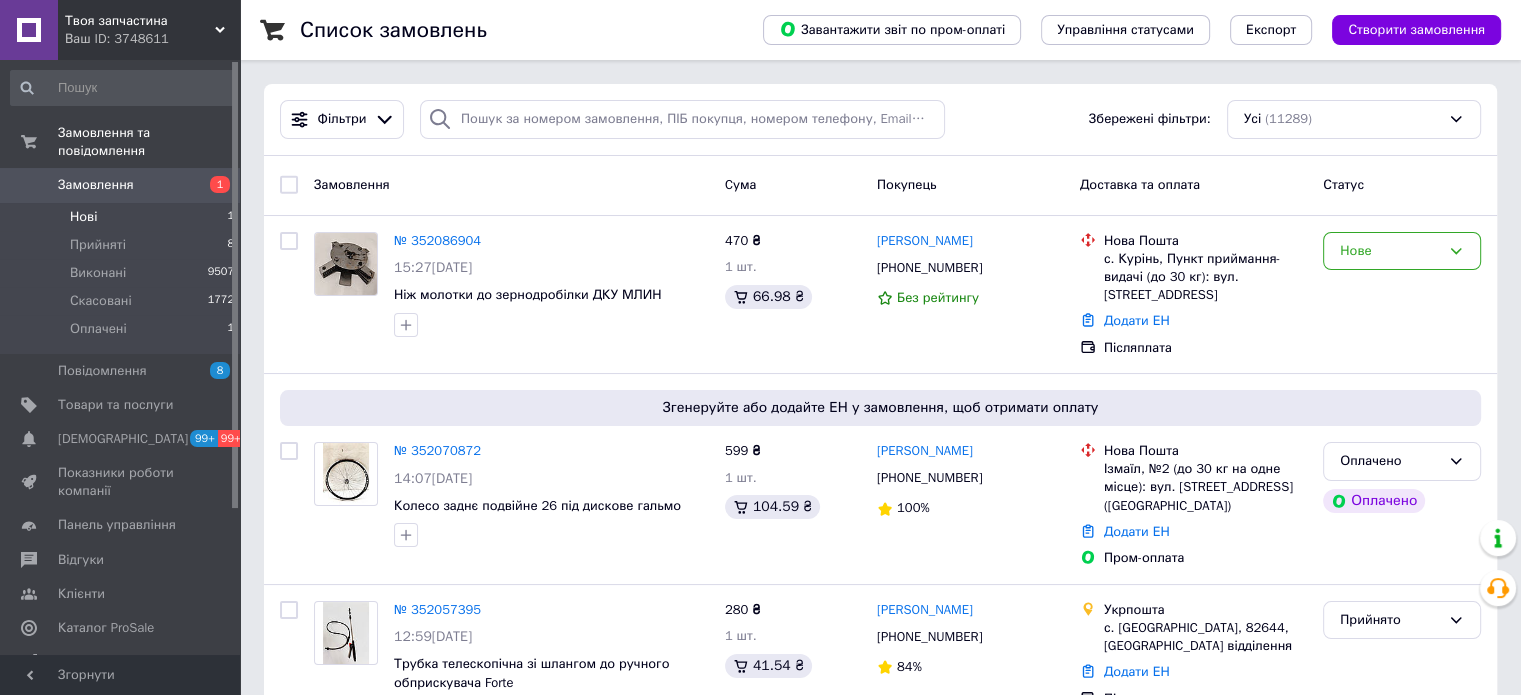 click on "Нові 1" at bounding box center (123, 217) 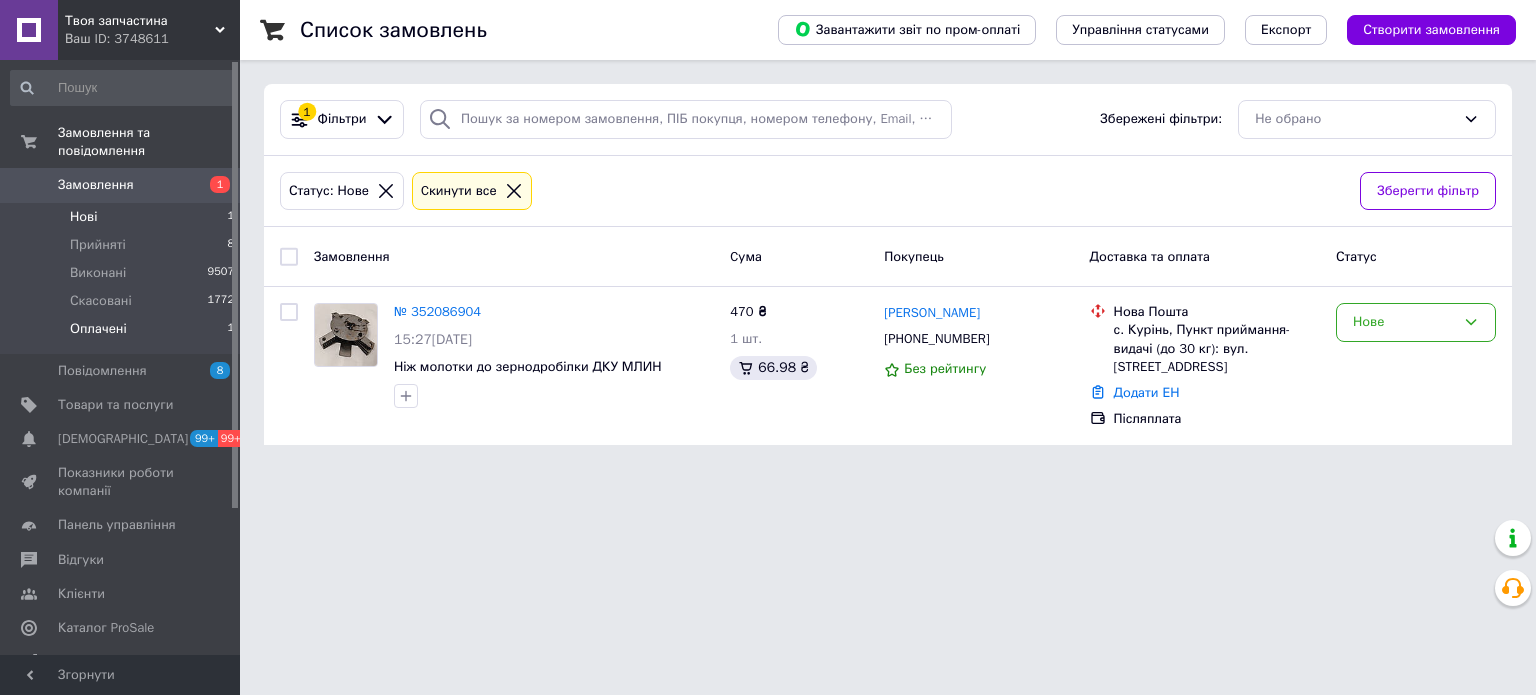 click on "Оплачені 1" at bounding box center [123, 334] 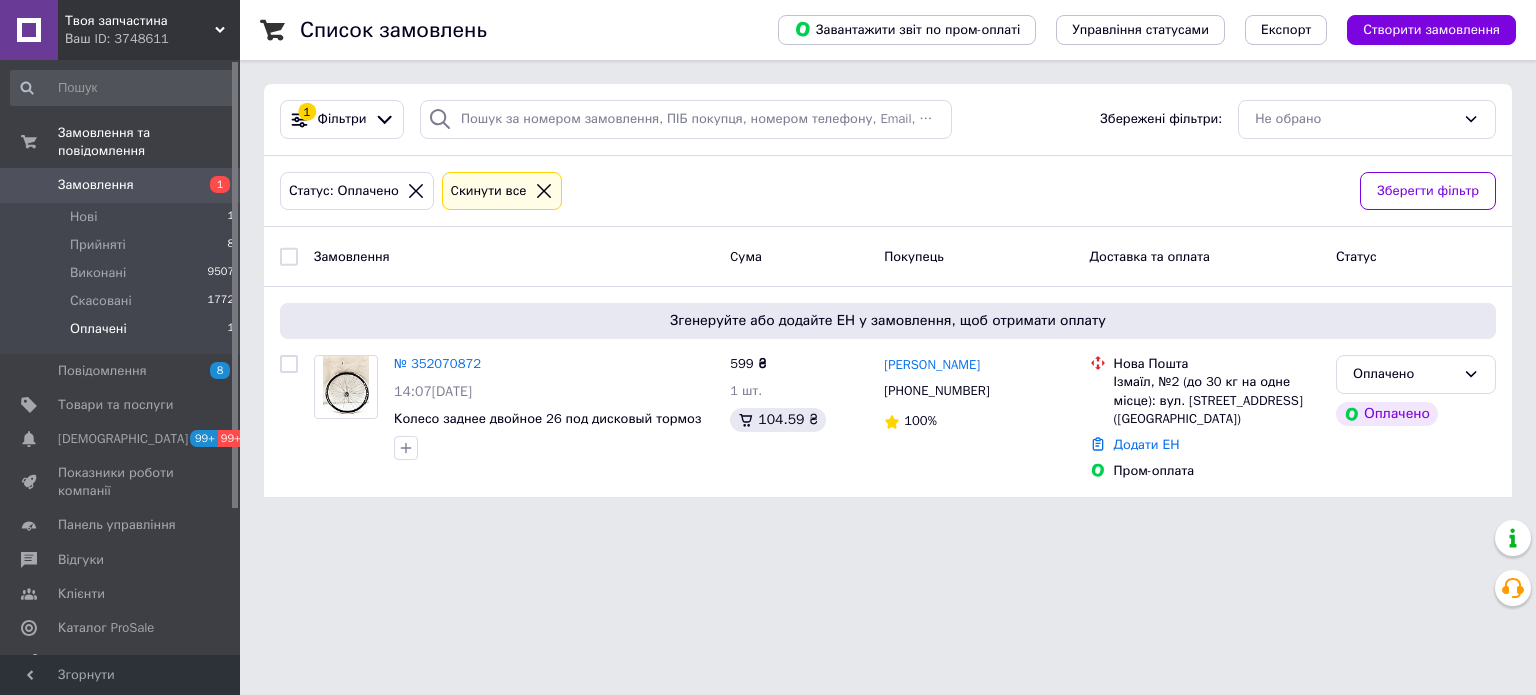 click on "Твоя запчастина" at bounding box center (140, 21) 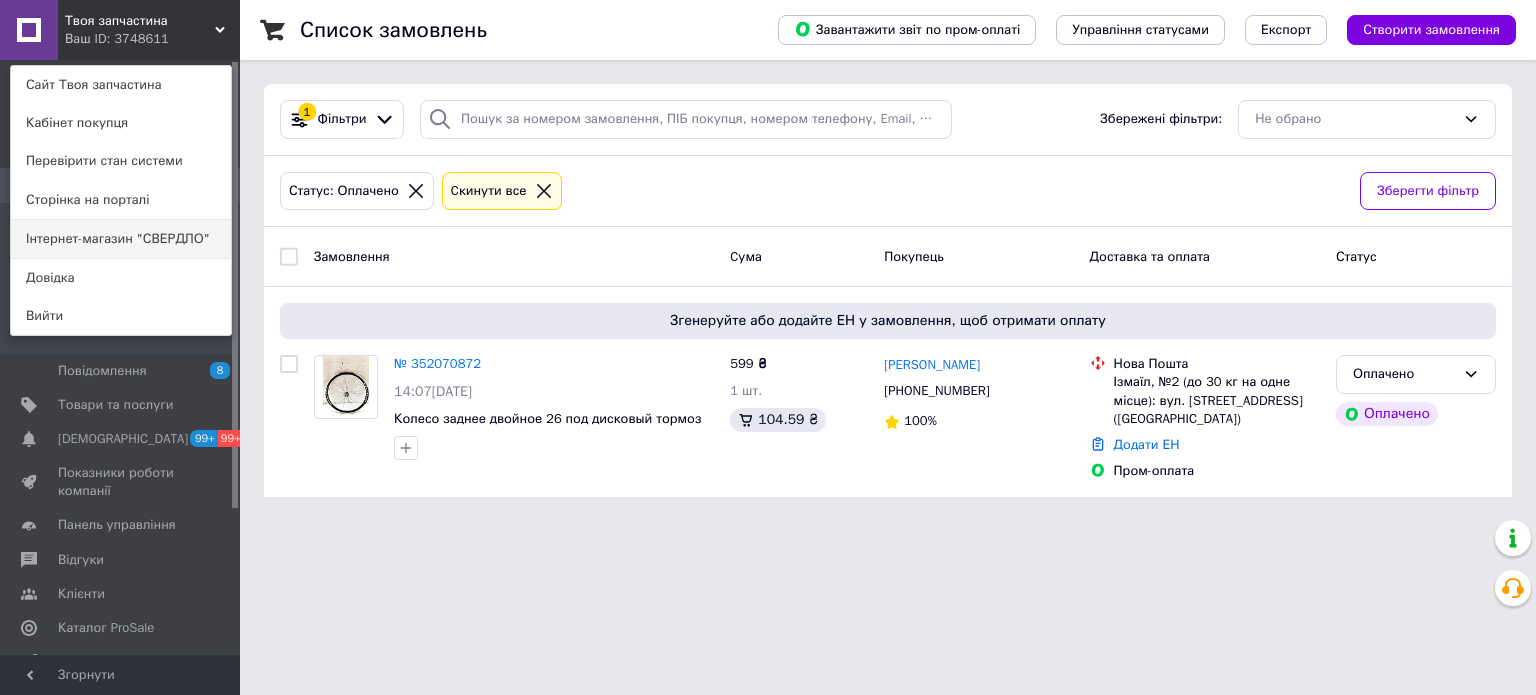 click on "Інтернет-магазин "СВЕРДЛО"" at bounding box center (121, 239) 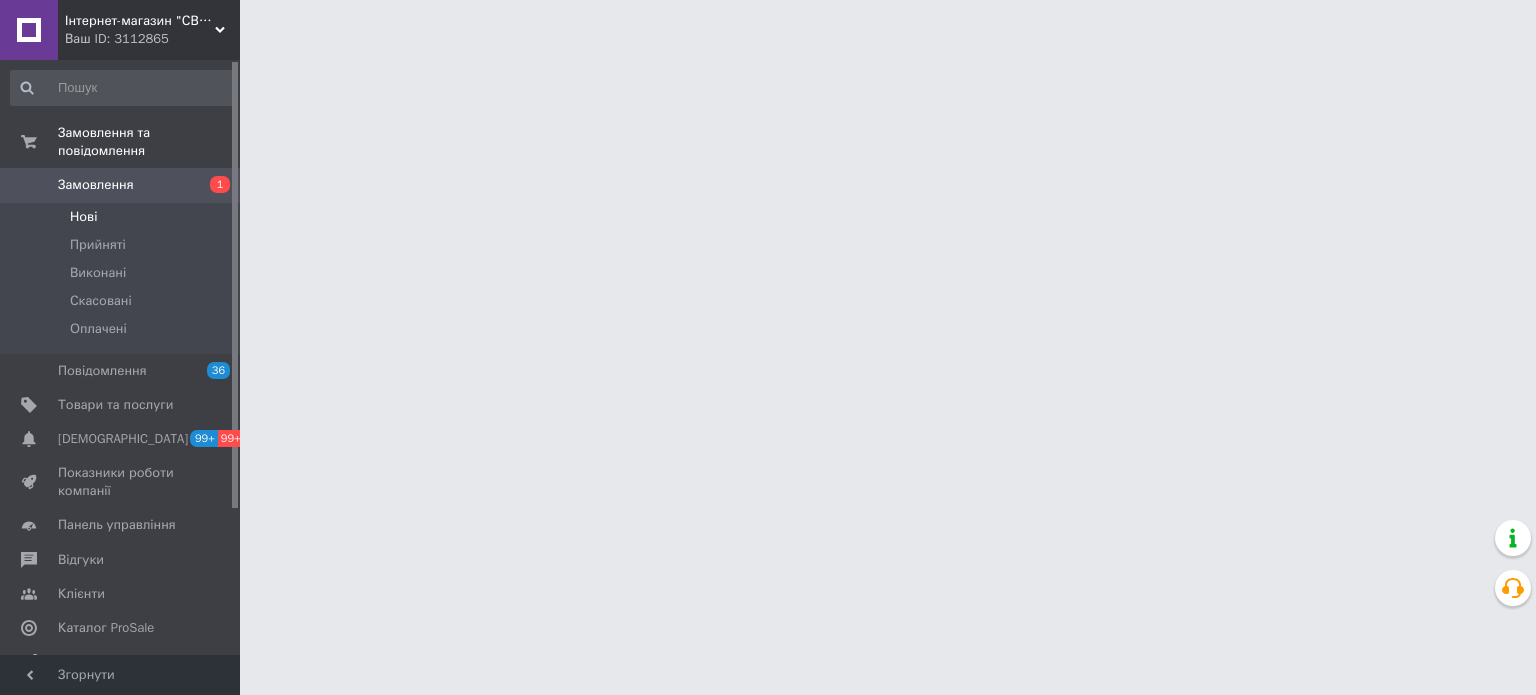 scroll, scrollTop: 0, scrollLeft: 0, axis: both 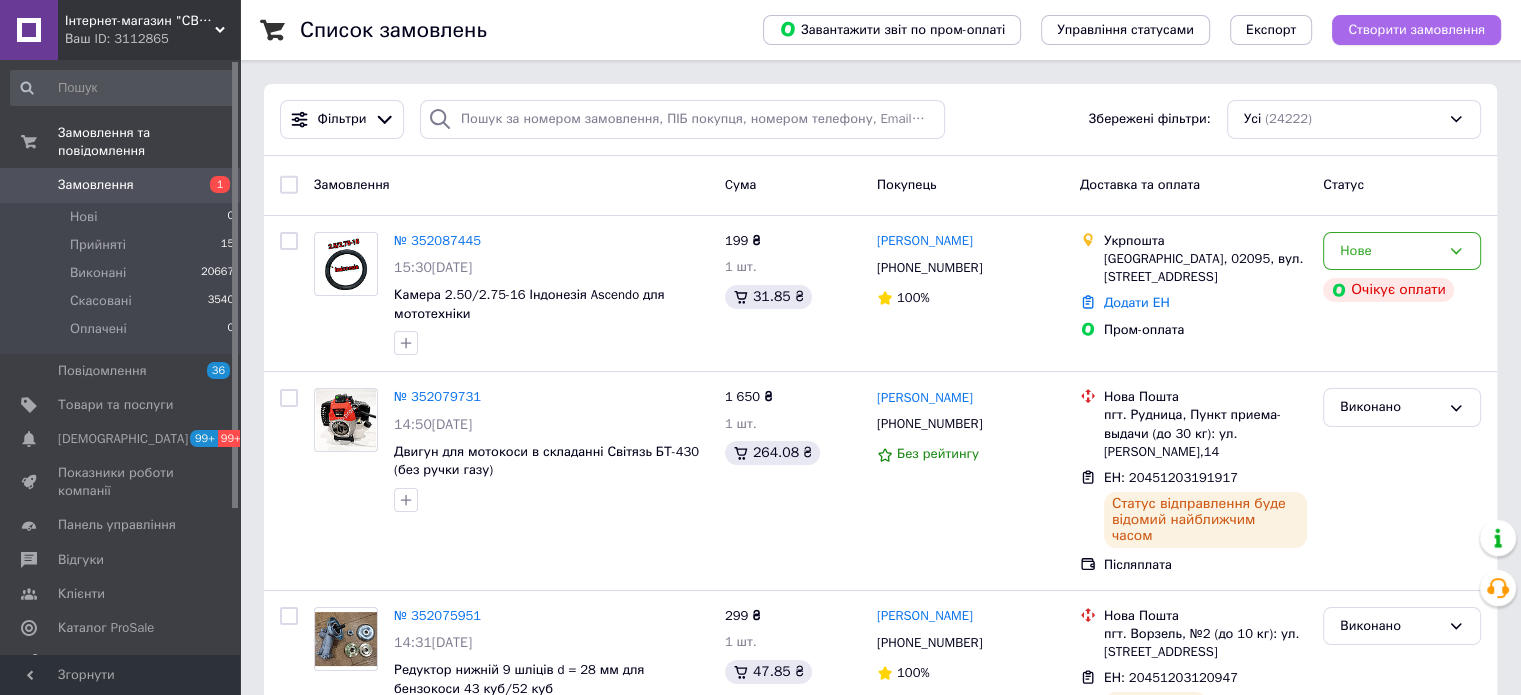 click on "Створити замовлення" at bounding box center (1416, 30) 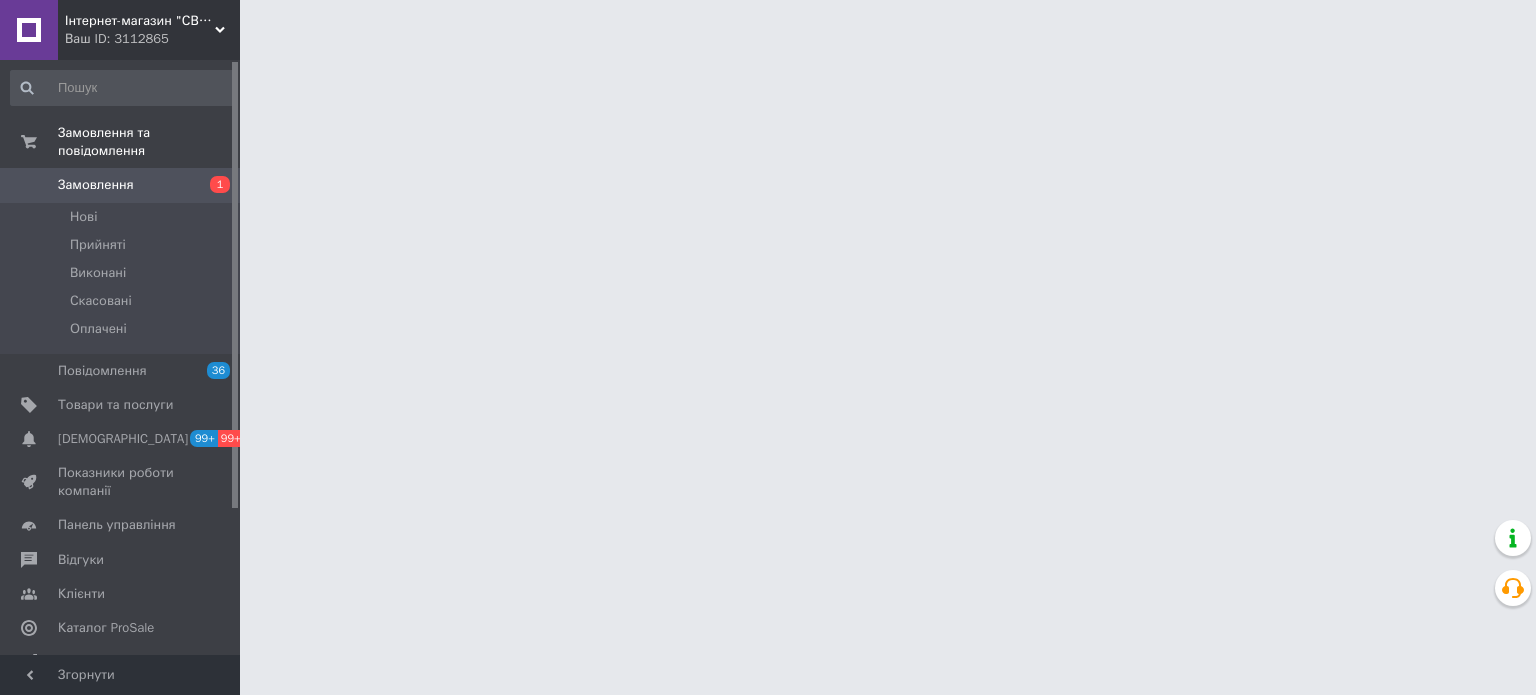 scroll, scrollTop: 0, scrollLeft: 0, axis: both 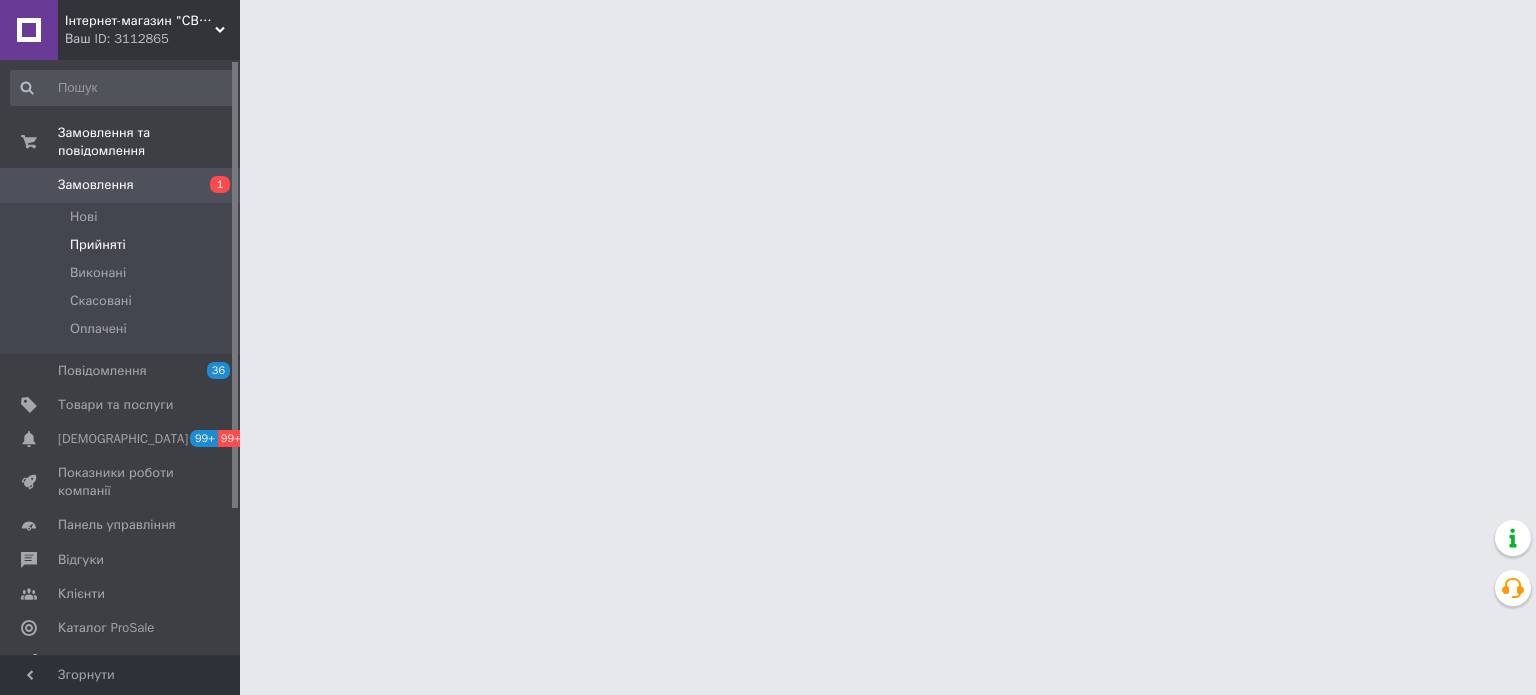 click on "Прийняті" at bounding box center (98, 245) 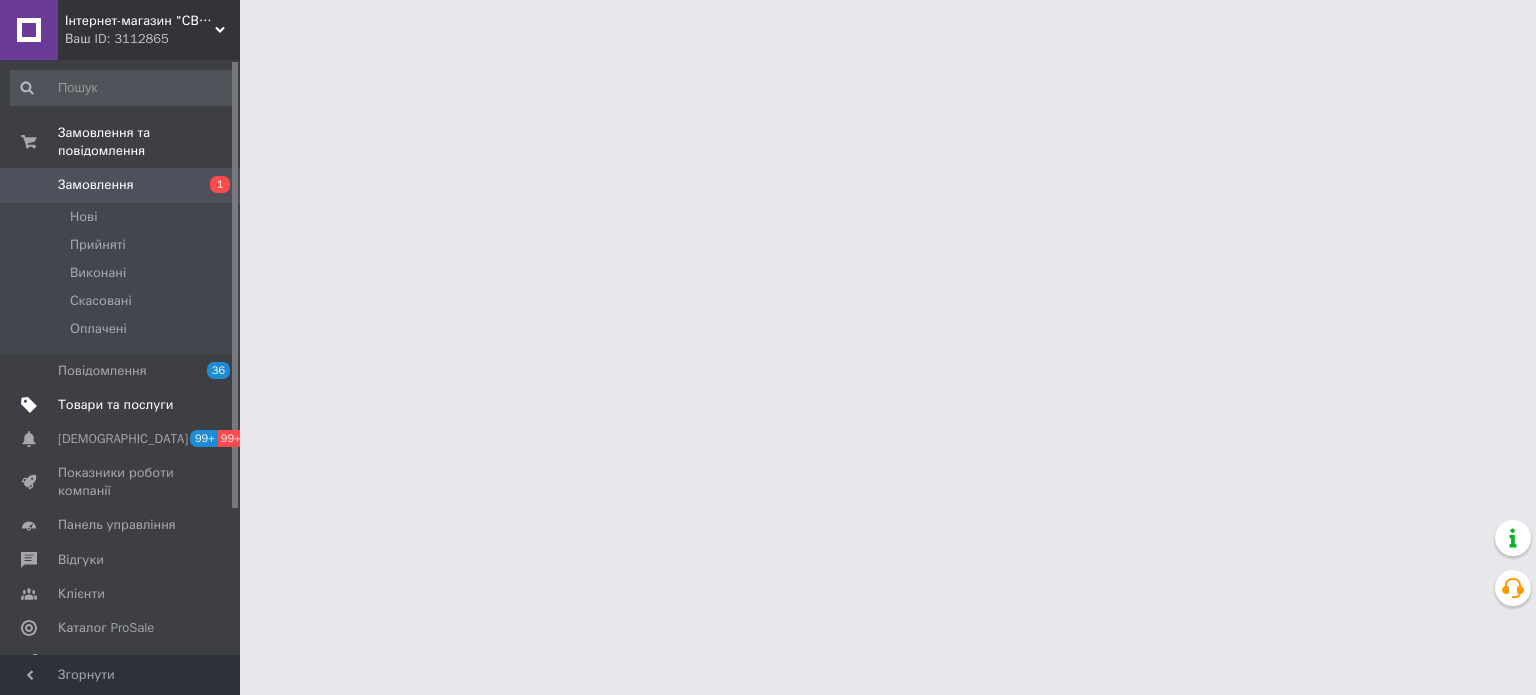 click on "Товари та послуги" at bounding box center [115, 405] 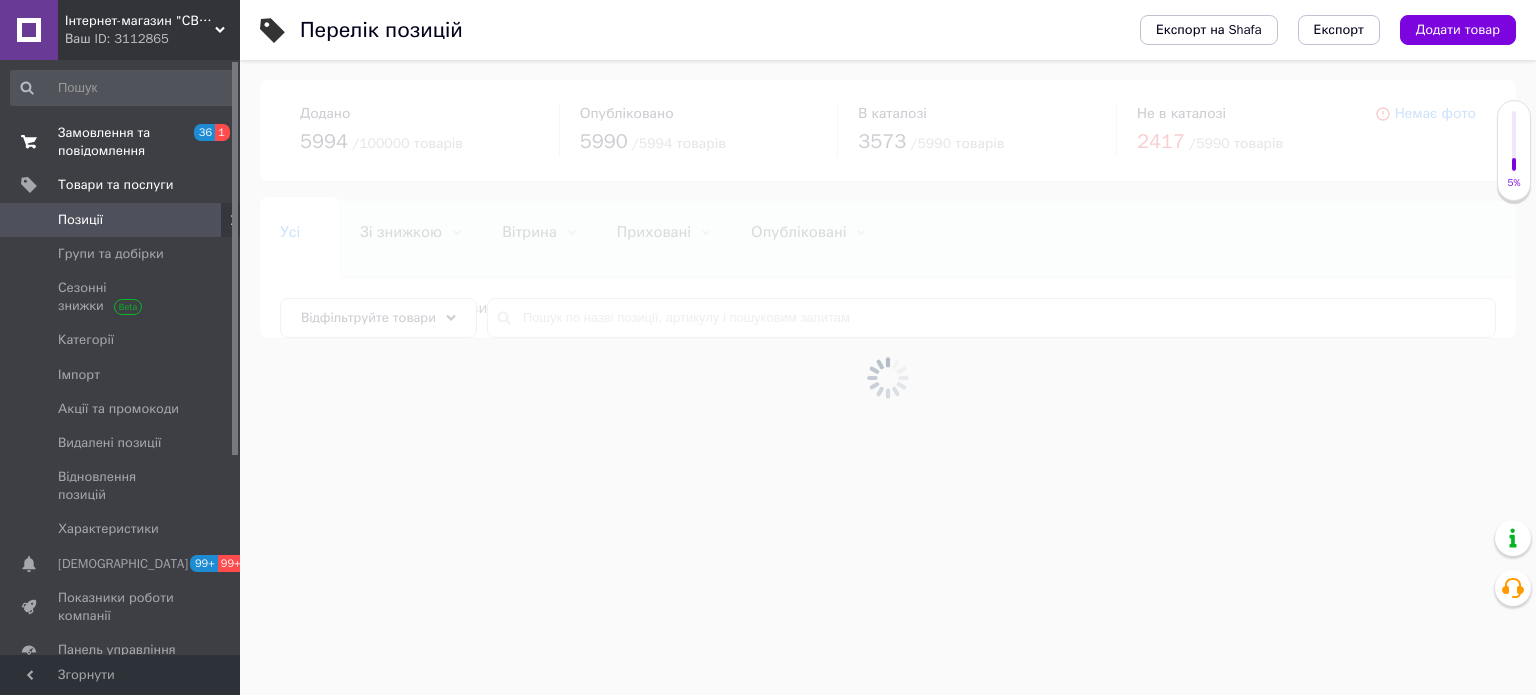 scroll, scrollTop: 0, scrollLeft: 36, axis: horizontal 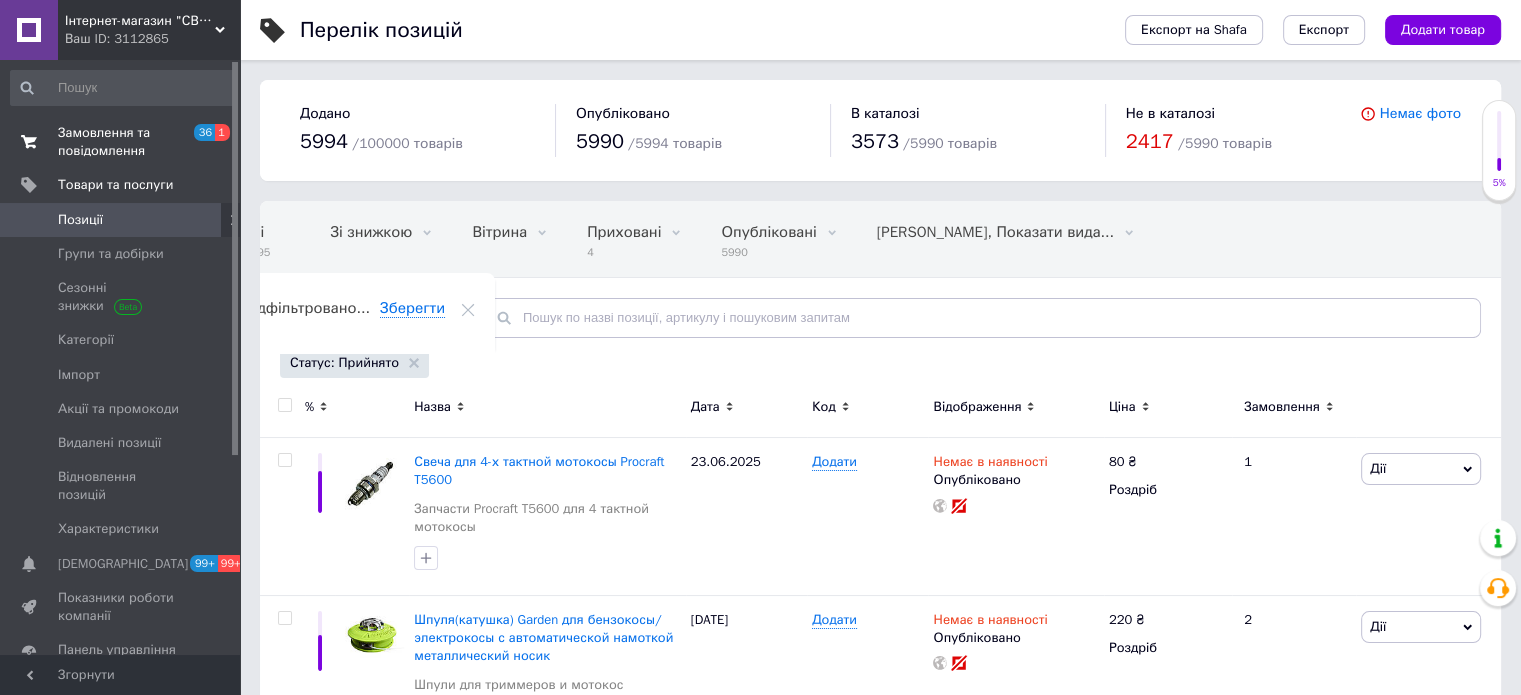 click on "Замовлення та повідомлення" at bounding box center [121, 142] 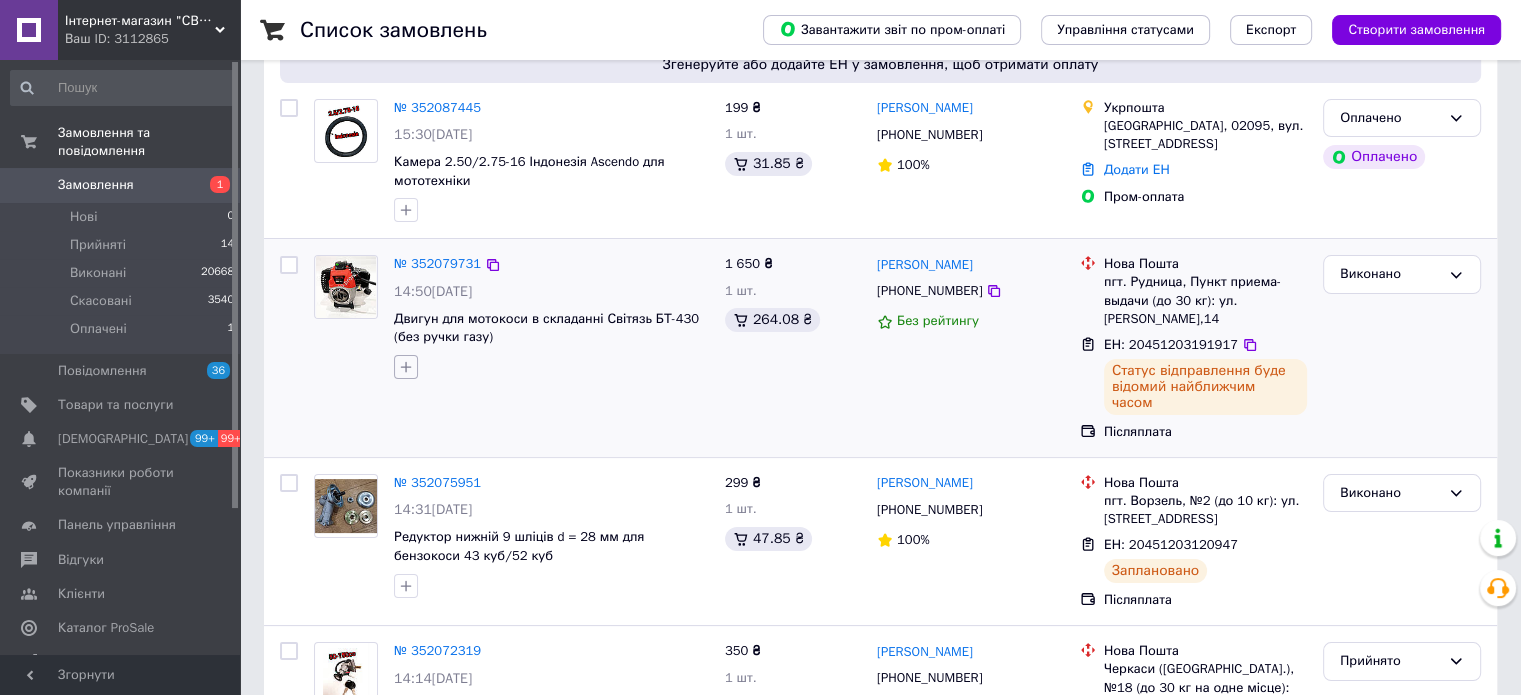 scroll, scrollTop: 200, scrollLeft: 0, axis: vertical 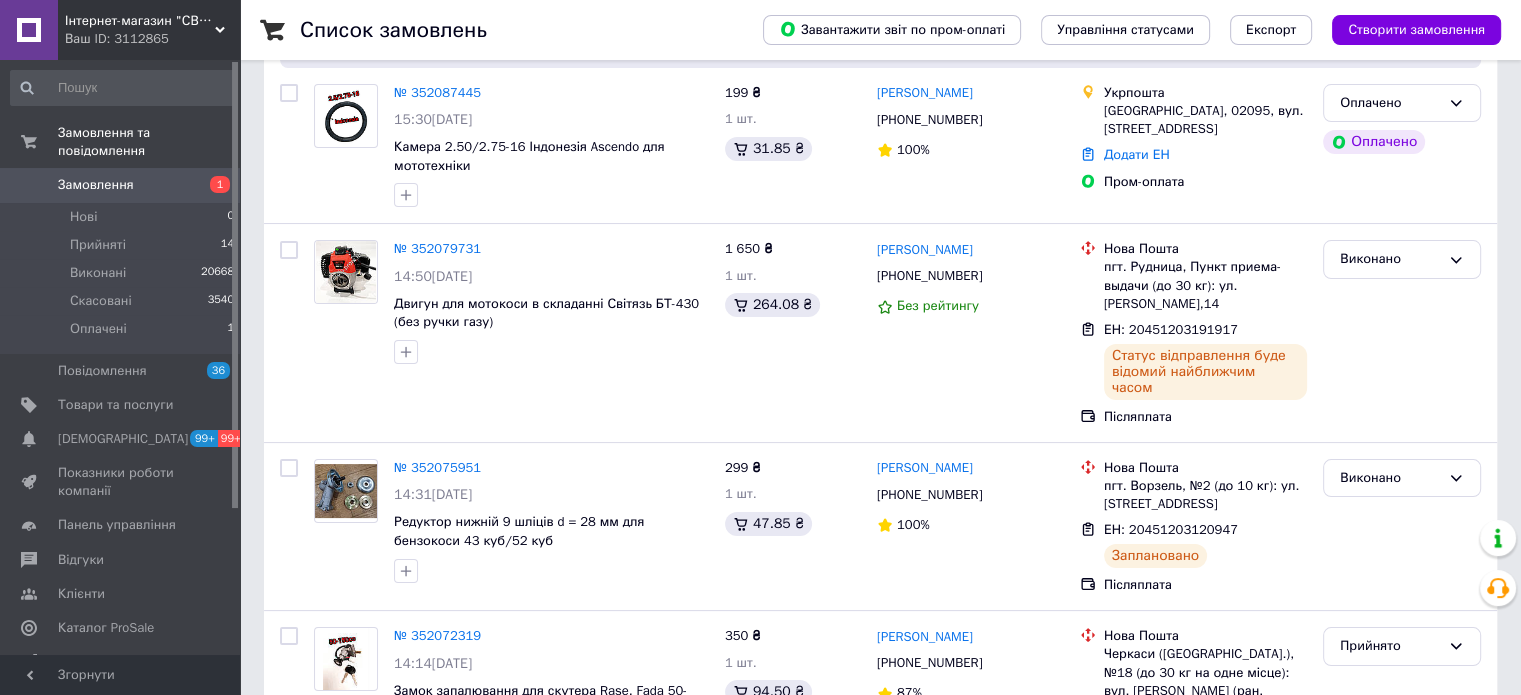 click on "Інтернет-магазин "СВЕРДЛО"" at bounding box center (140, 21) 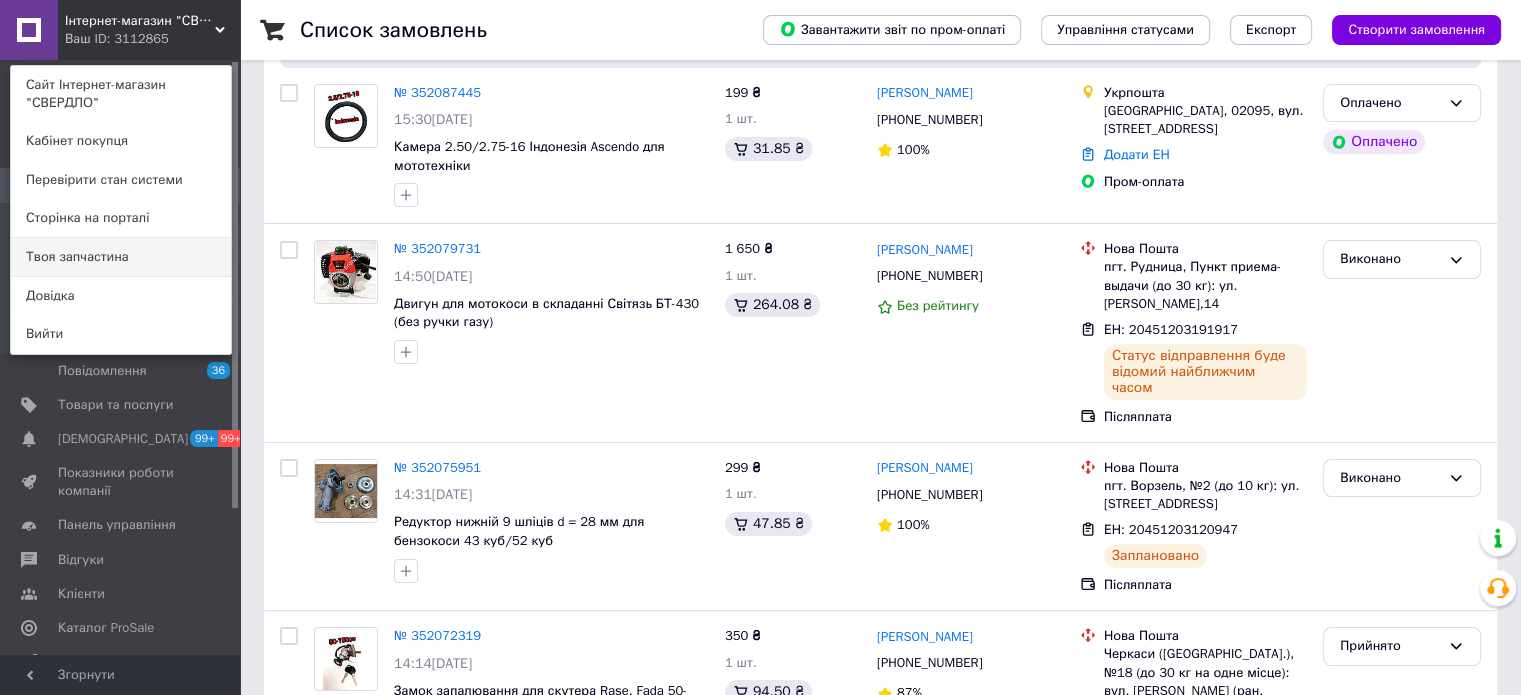 click on "Твоя запчастина" at bounding box center (121, 257) 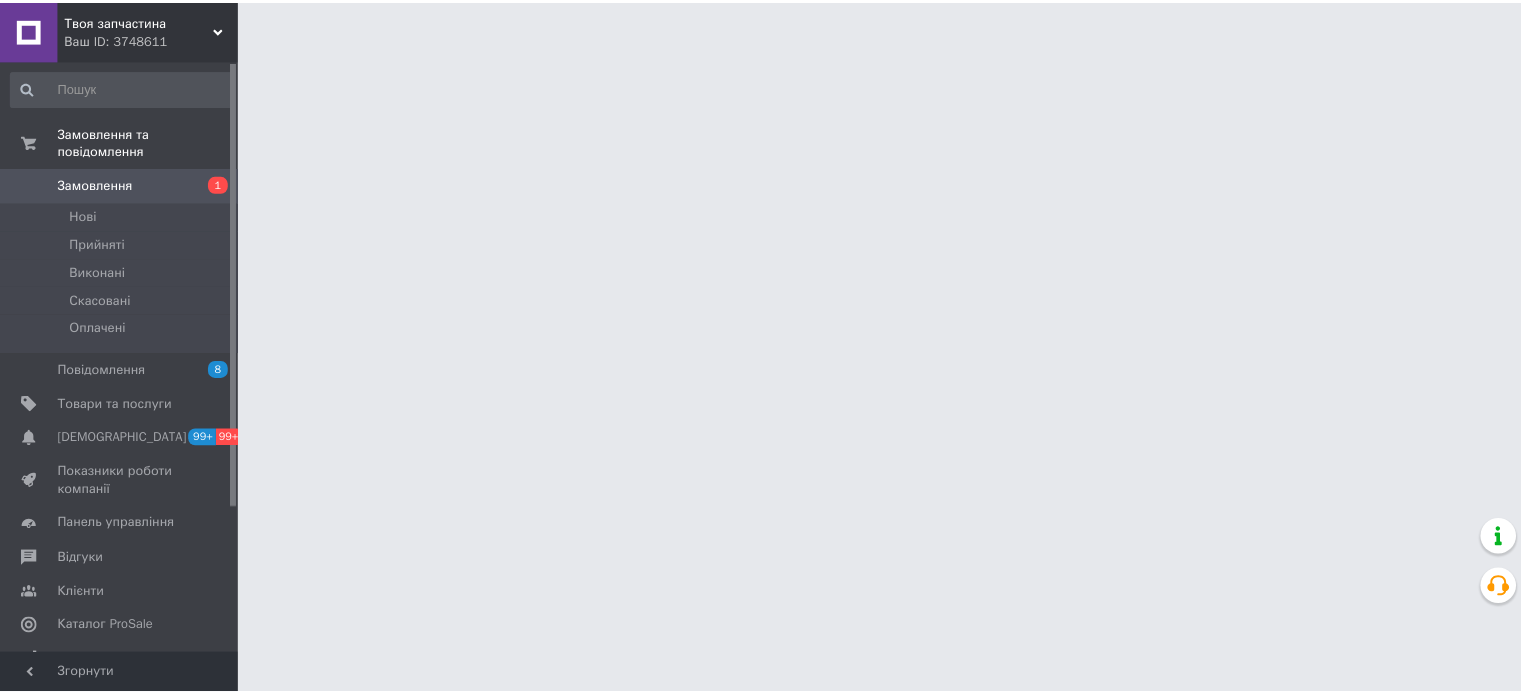 scroll, scrollTop: 0, scrollLeft: 0, axis: both 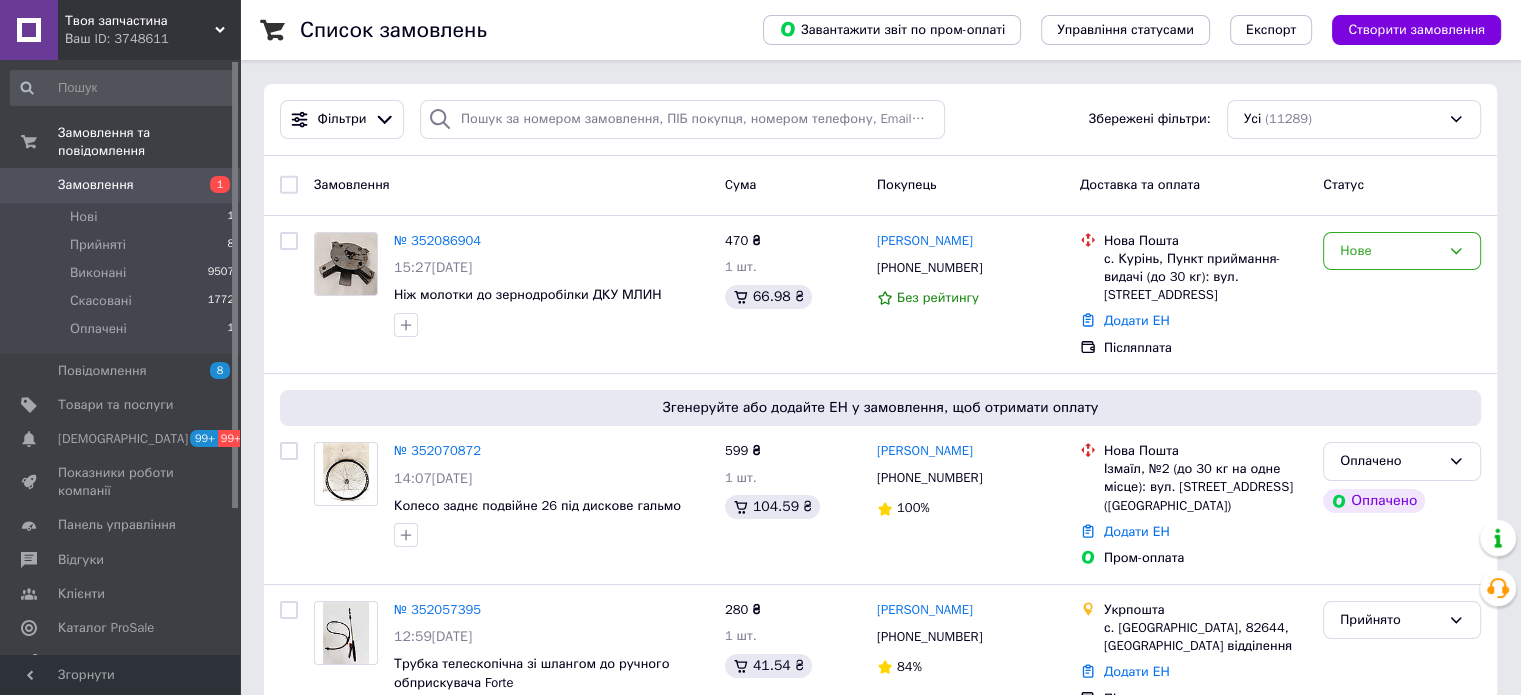 click on "Твоя запчастина Ваш ID: 3748611" at bounding box center [149, 30] 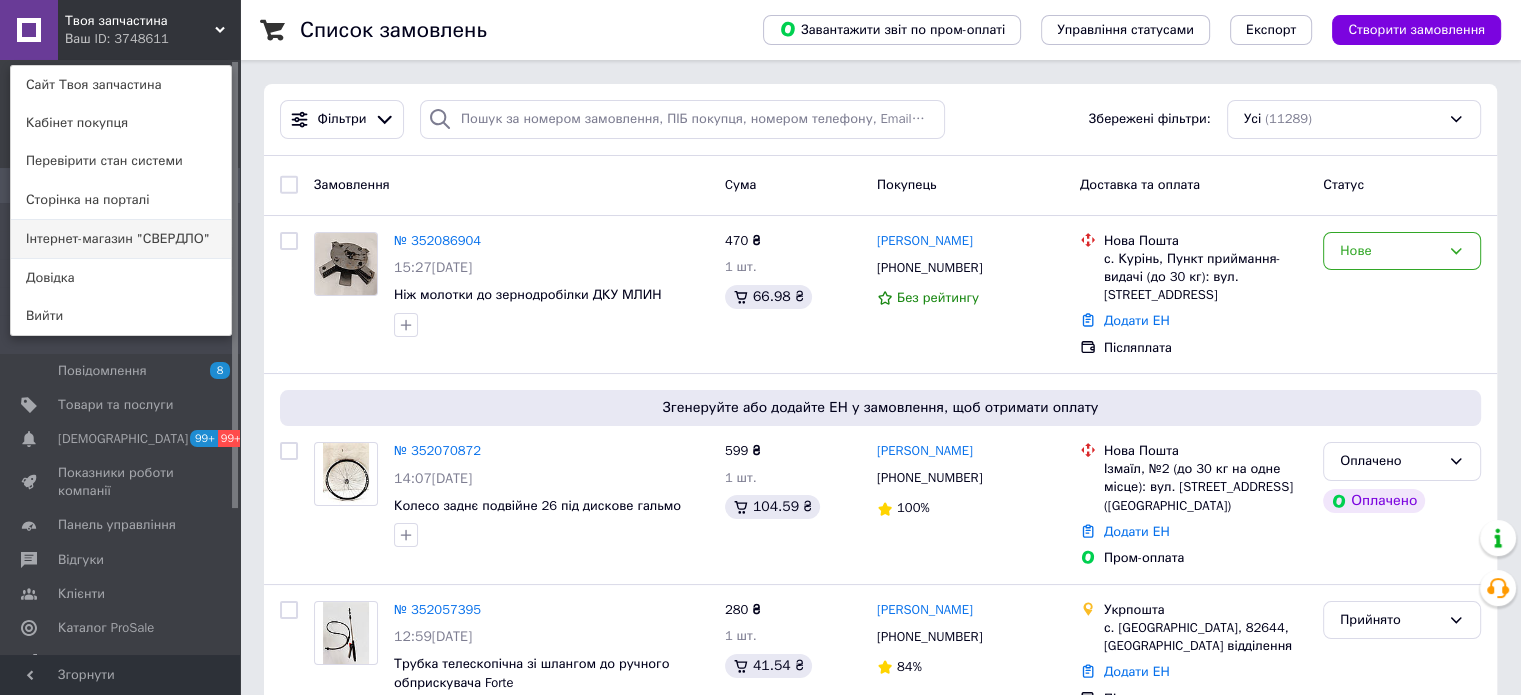 click on "Інтернет-магазин "СВЕРДЛО"" at bounding box center [121, 239] 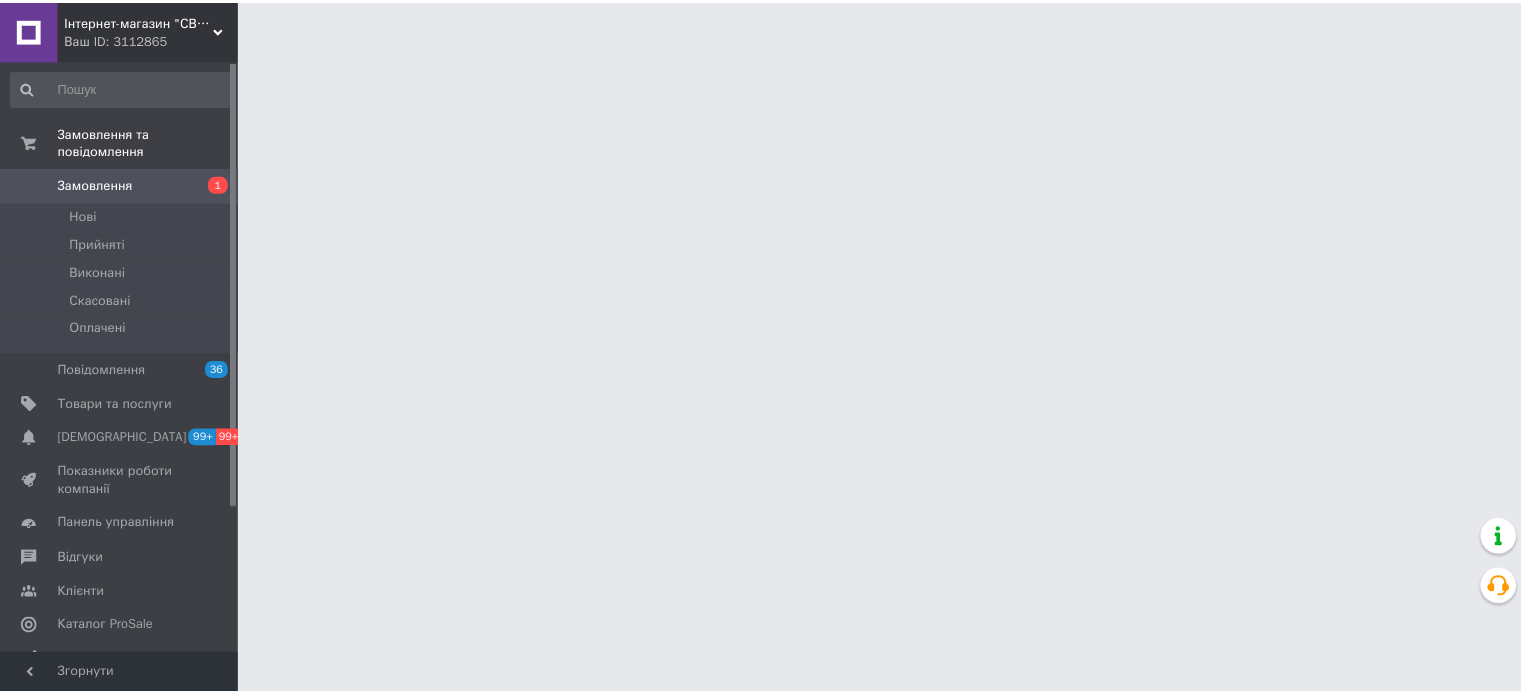 scroll, scrollTop: 0, scrollLeft: 0, axis: both 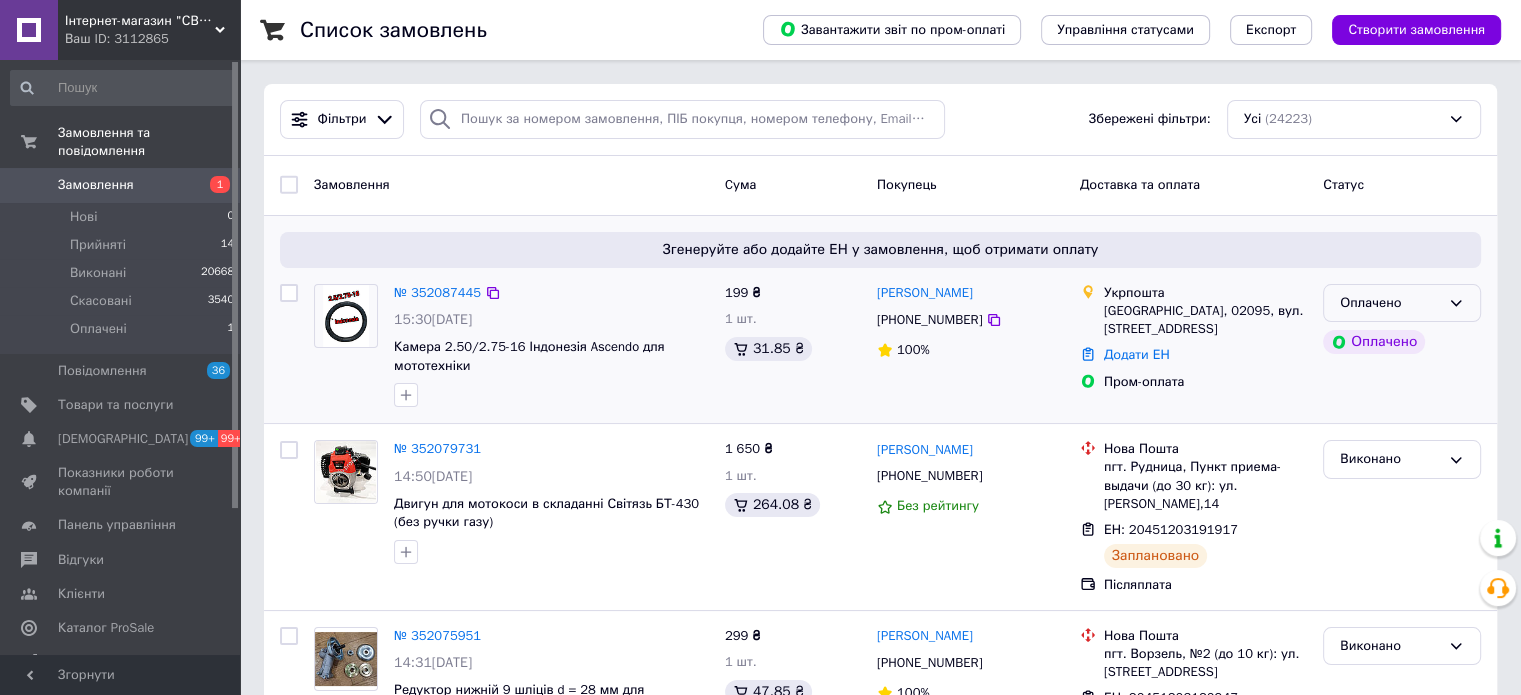 click on "Оплачено" at bounding box center (1390, 303) 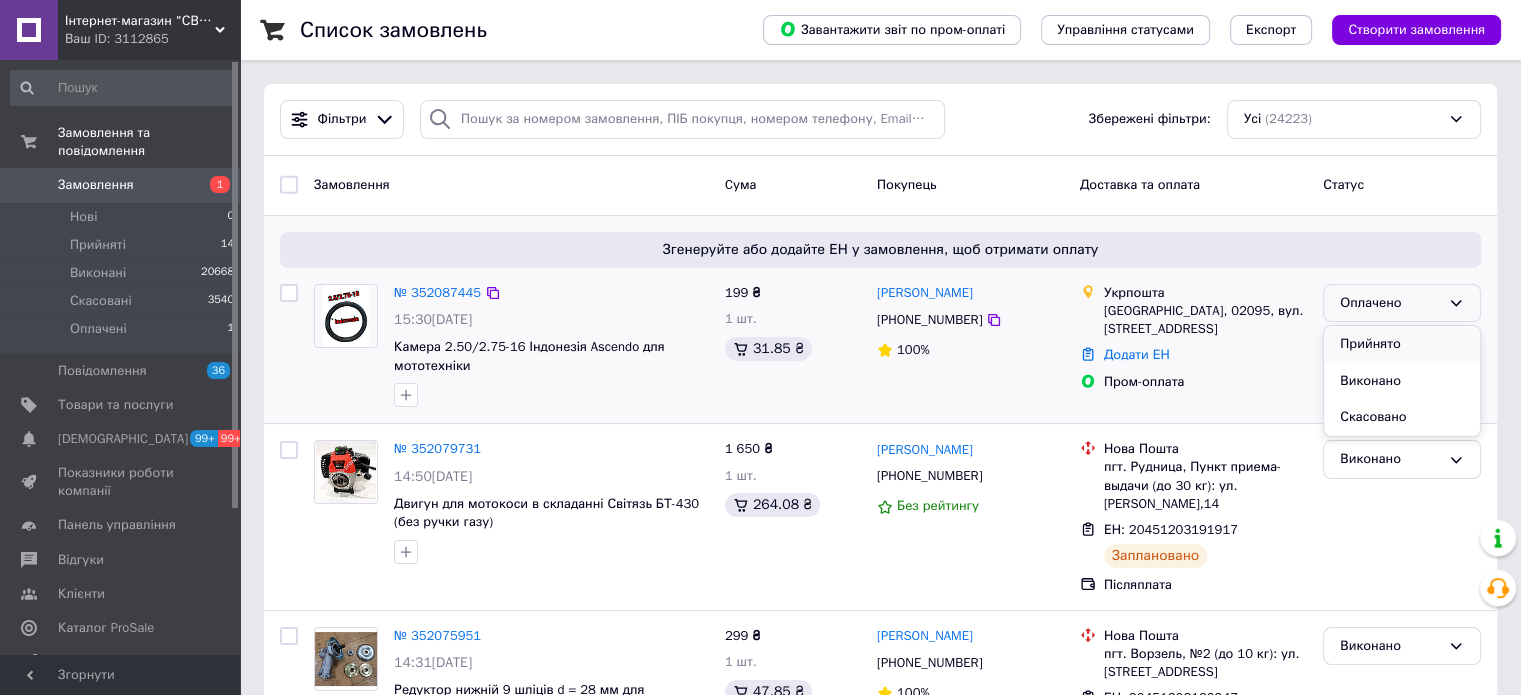 click on "Прийнято" at bounding box center [1402, 344] 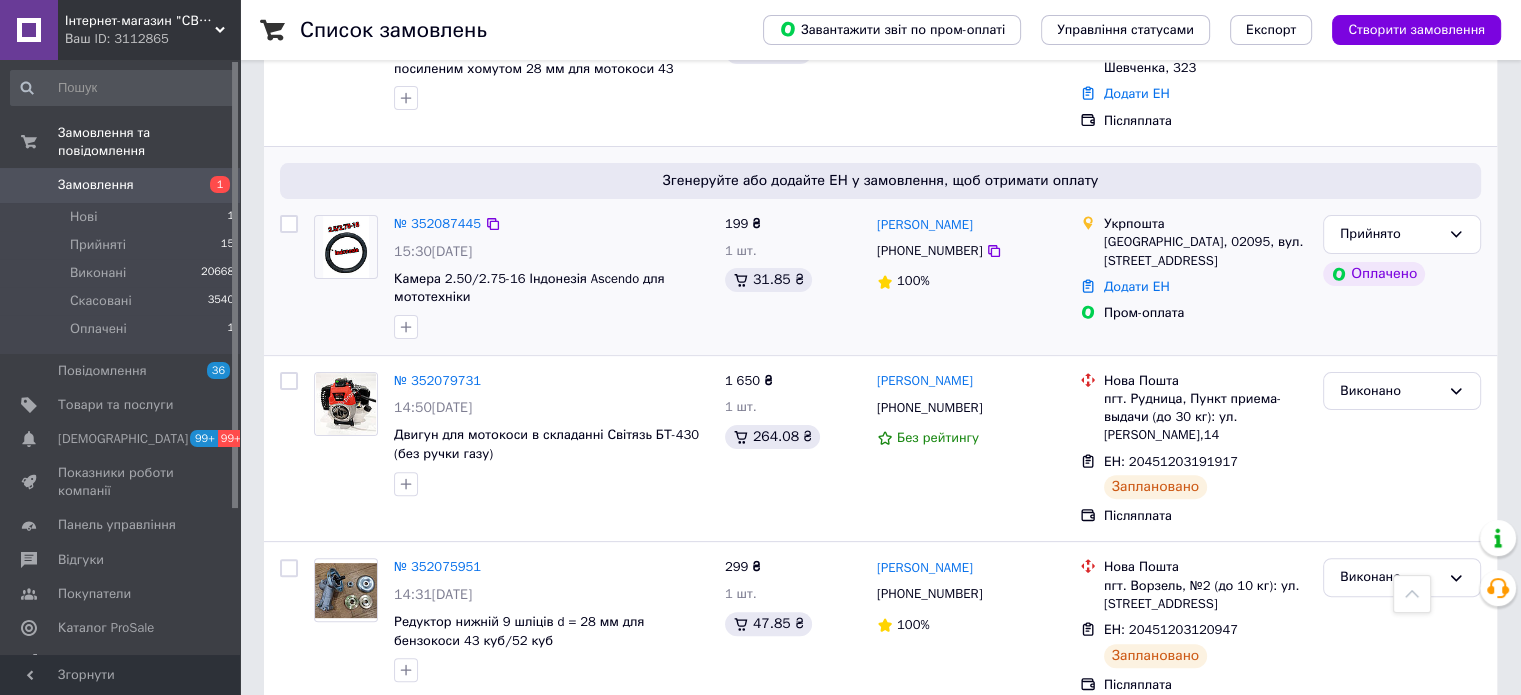 scroll, scrollTop: 500, scrollLeft: 0, axis: vertical 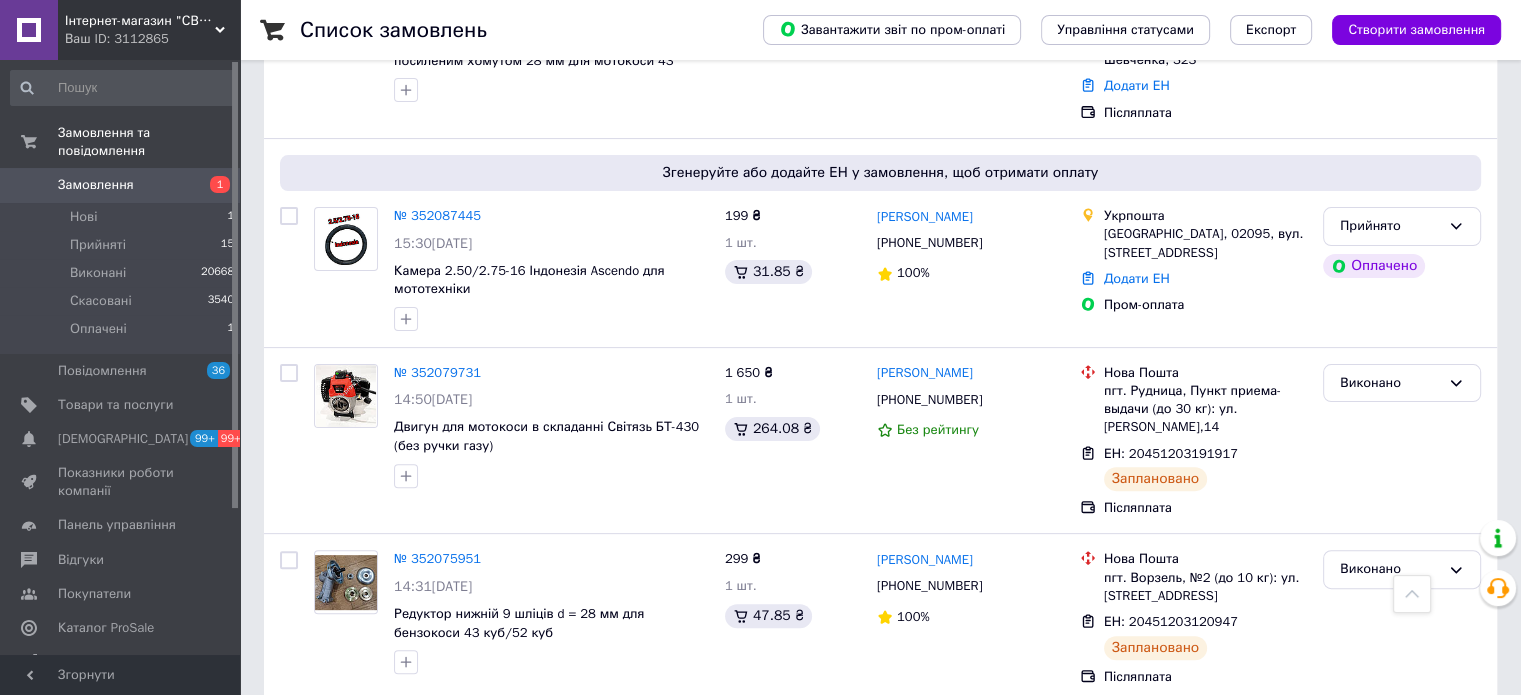 click on "Інтернет-магазин "СВЕРДЛО"" at bounding box center [140, 21] 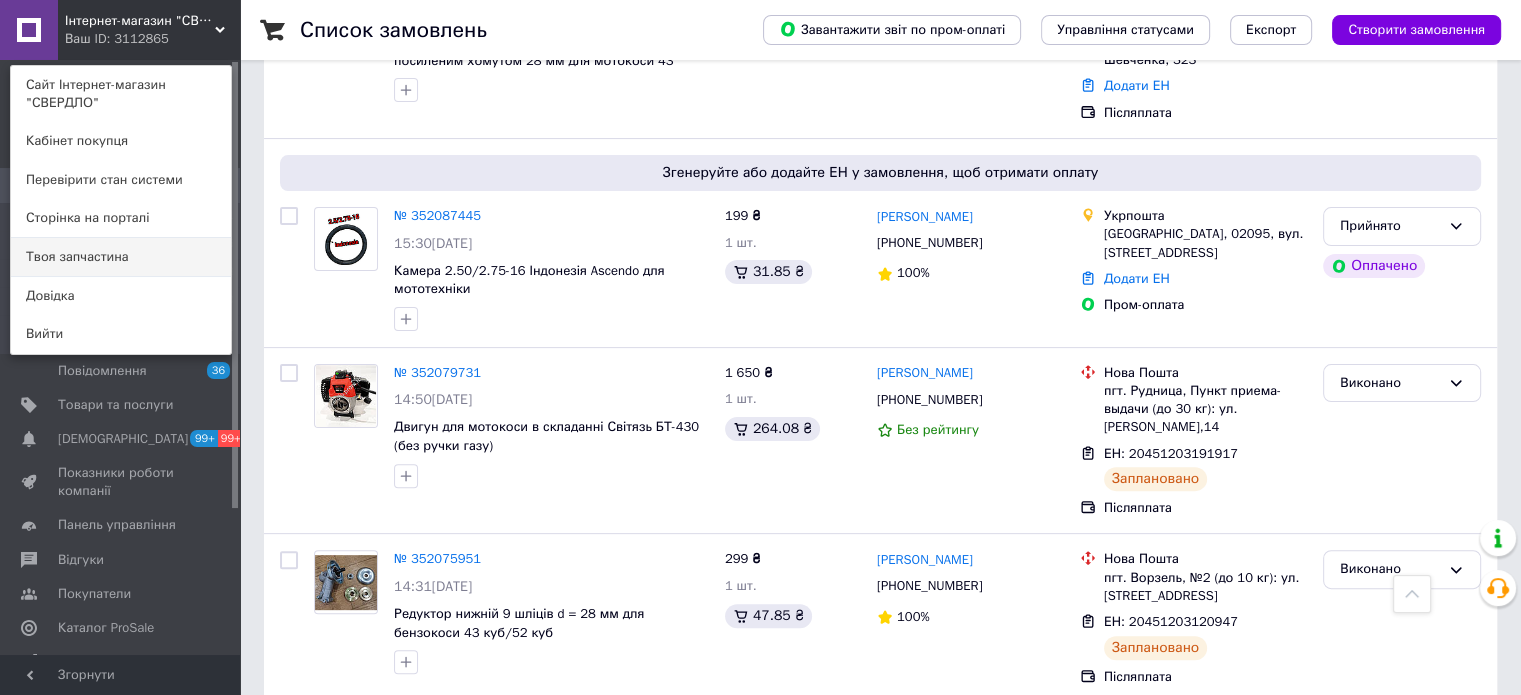 click on "Твоя запчастина" at bounding box center [121, 257] 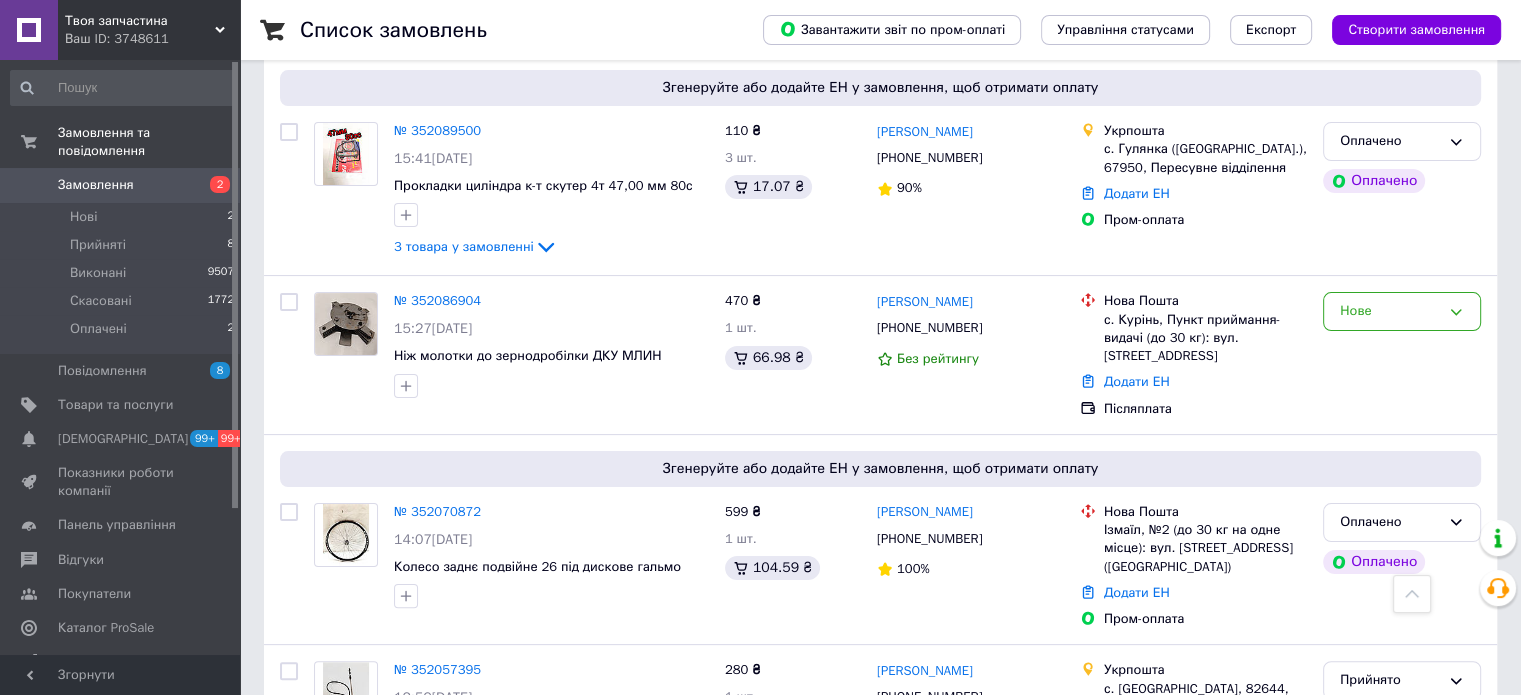 scroll, scrollTop: 200, scrollLeft: 0, axis: vertical 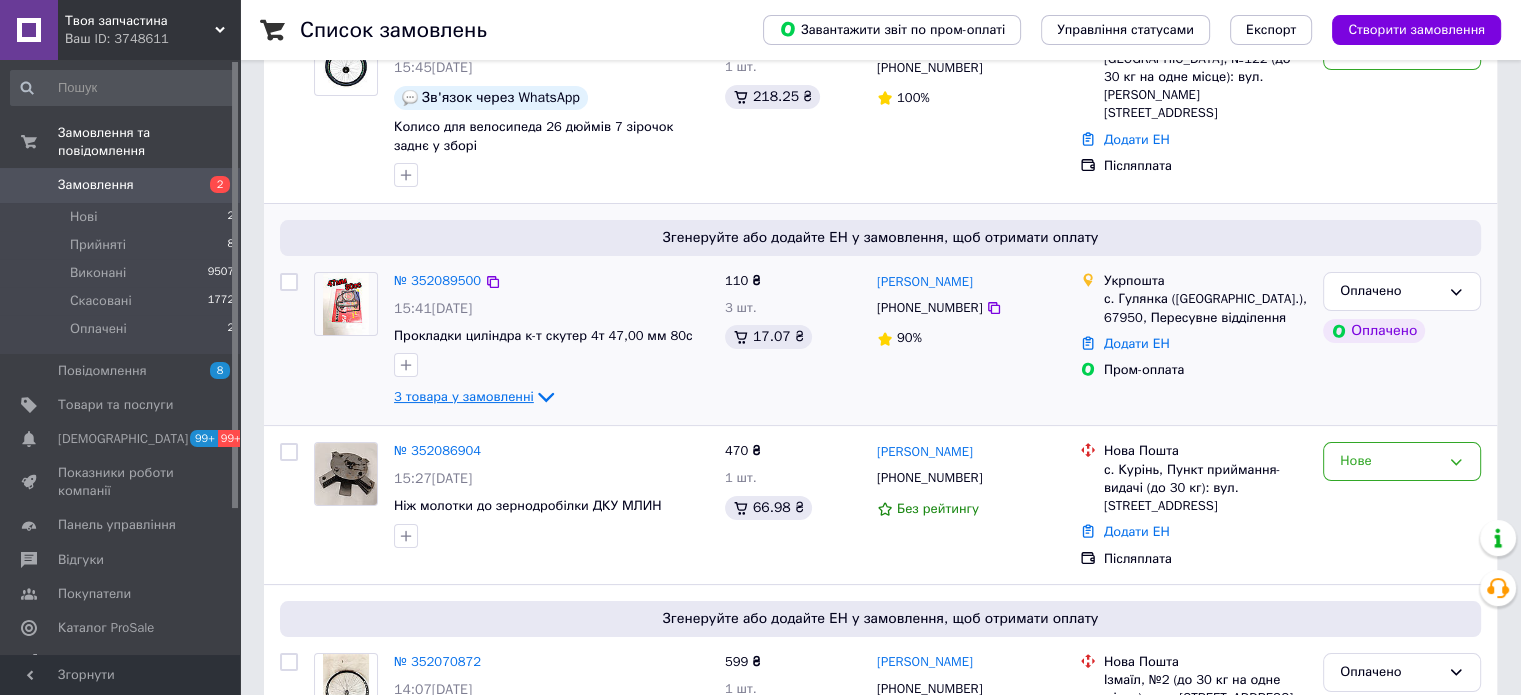 click on "3 товара у замовленні" at bounding box center (464, 396) 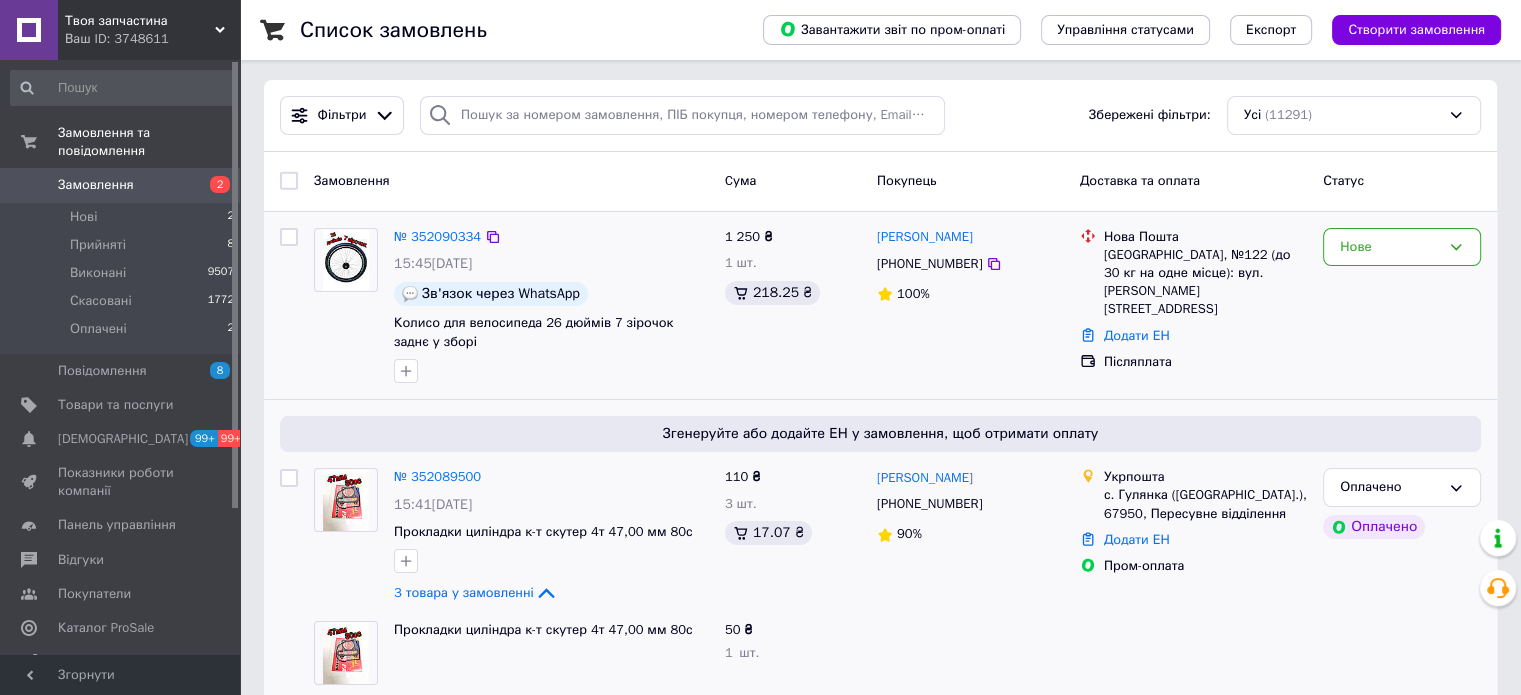 scroll, scrollTop: 0, scrollLeft: 0, axis: both 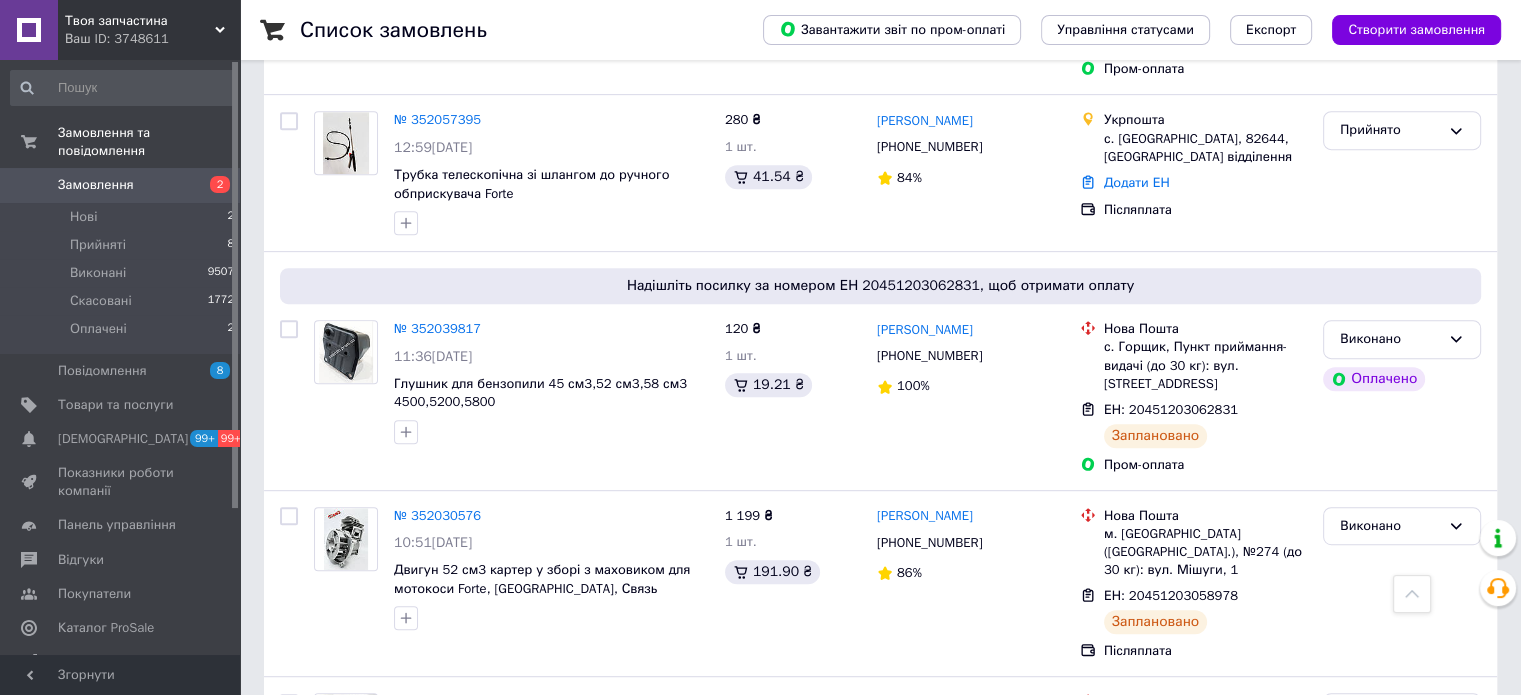 click on "Ваш ID: 3748611" at bounding box center (152, 39) 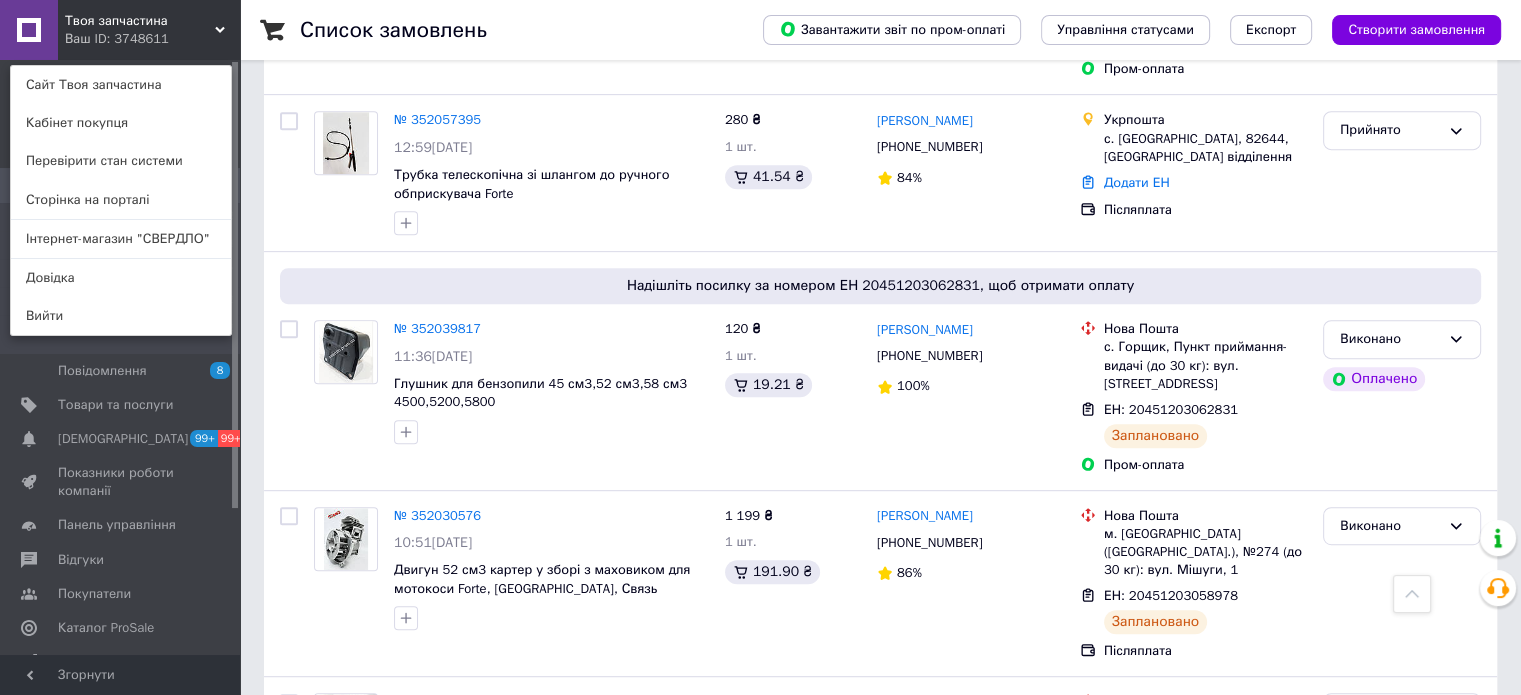 click on "Інтернет-магазин "СВЕРДЛО"" at bounding box center [121, 239] 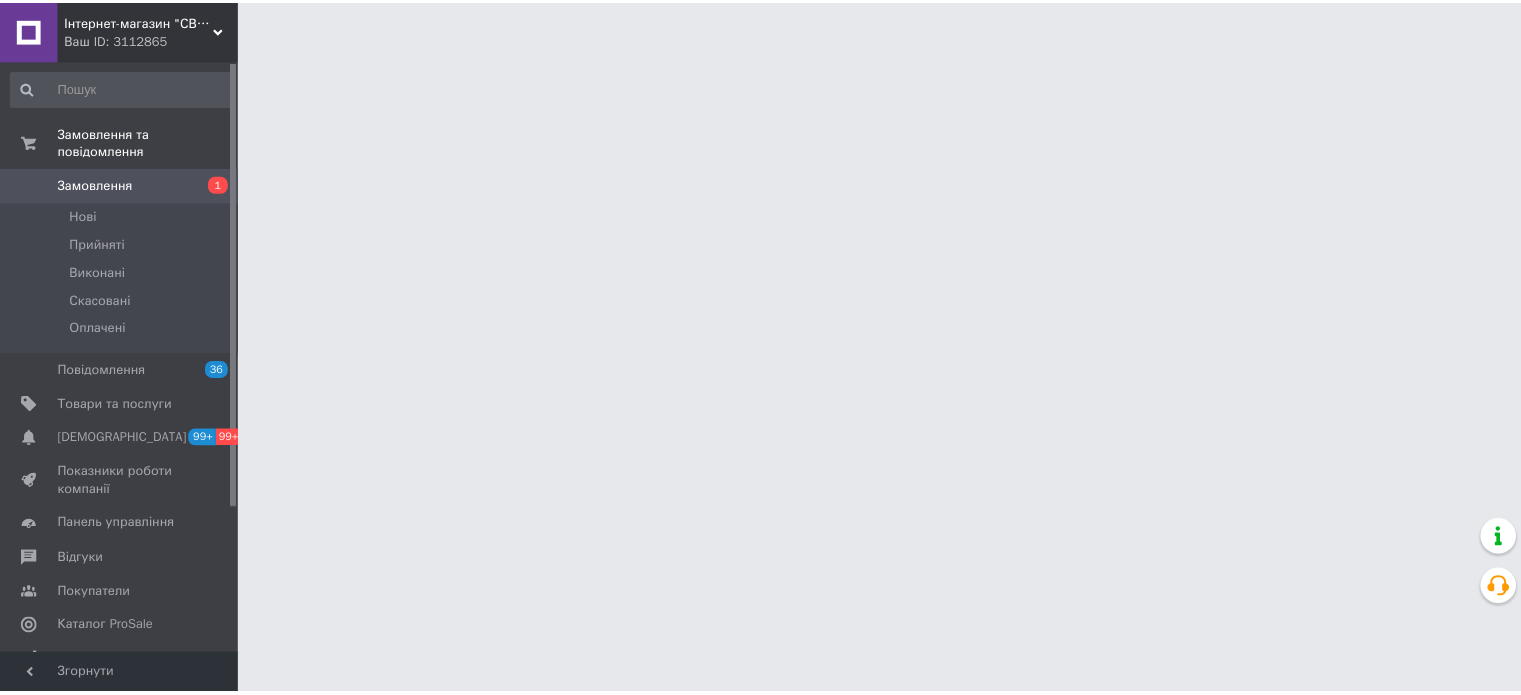 scroll, scrollTop: 0, scrollLeft: 0, axis: both 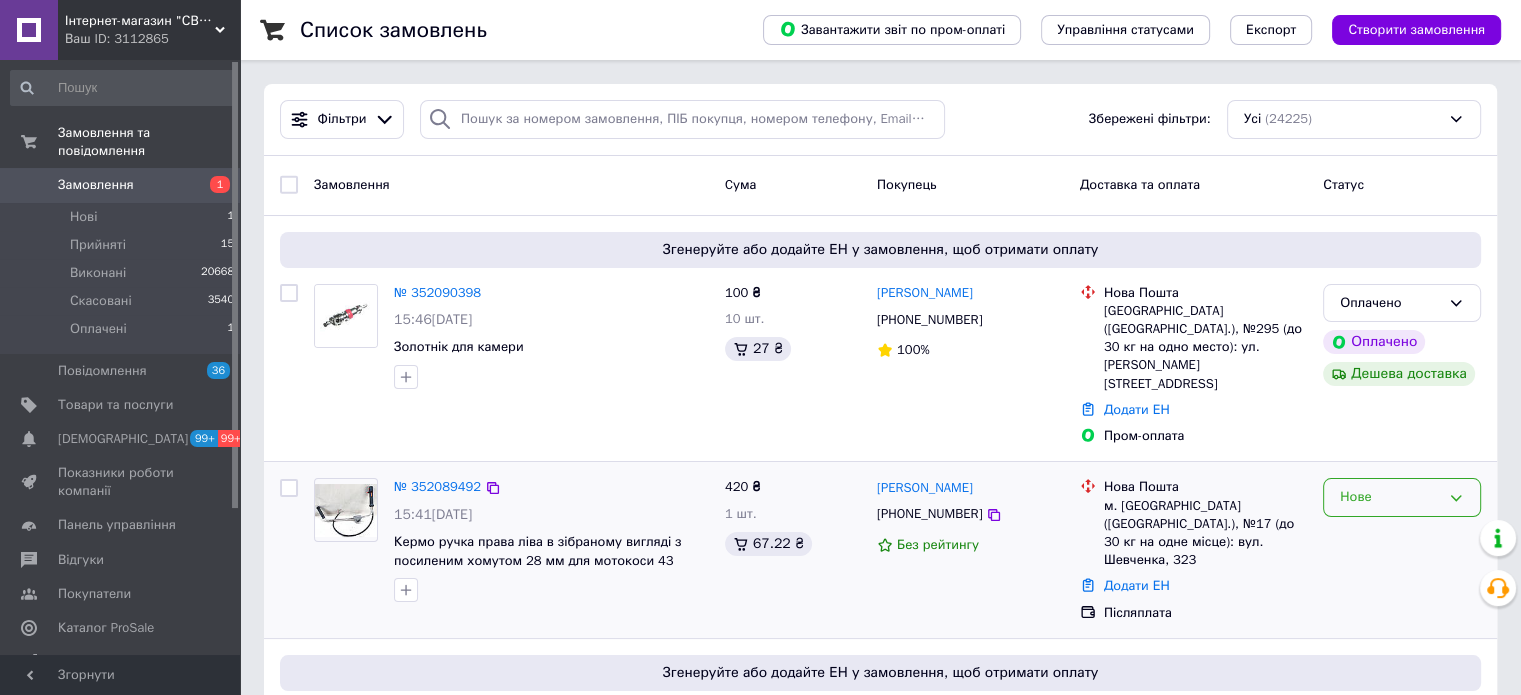 click on "Нове" at bounding box center [1390, 497] 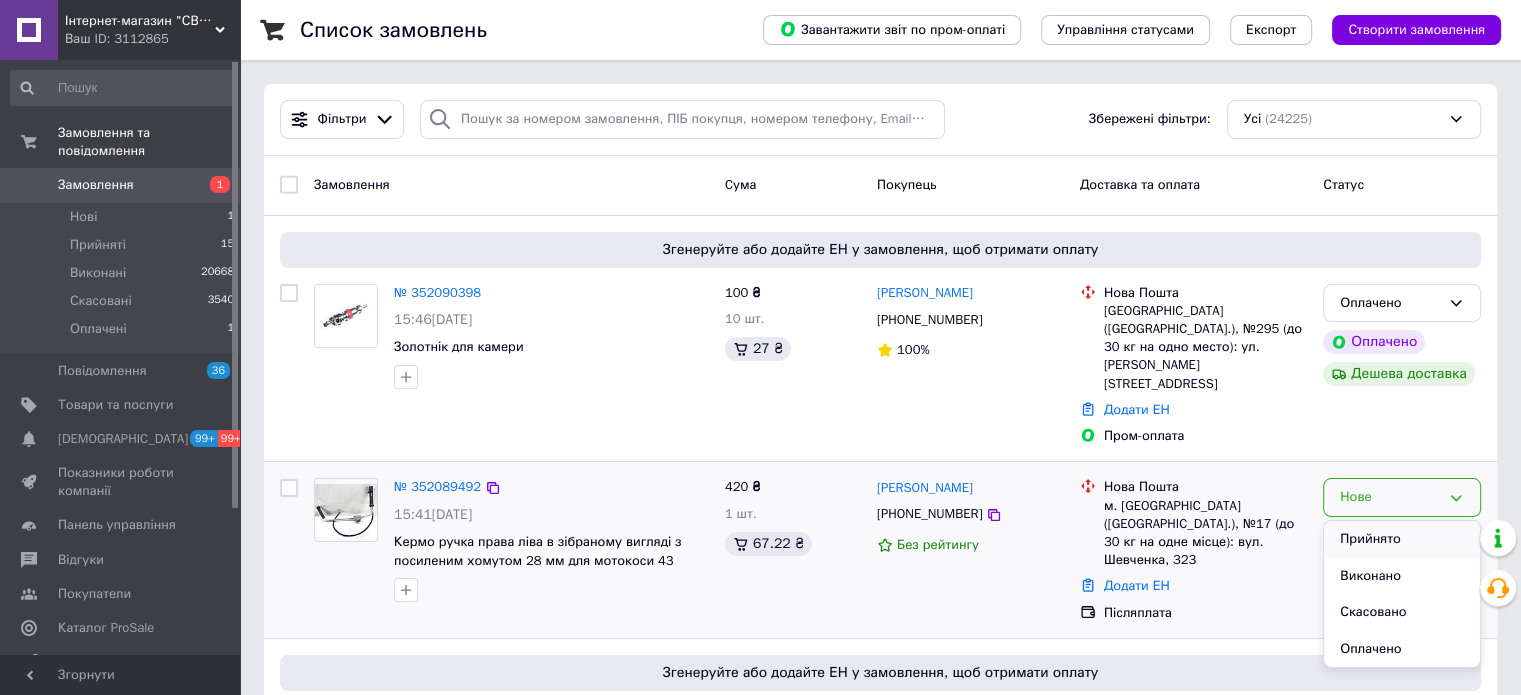 click on "Прийнято" at bounding box center (1402, 539) 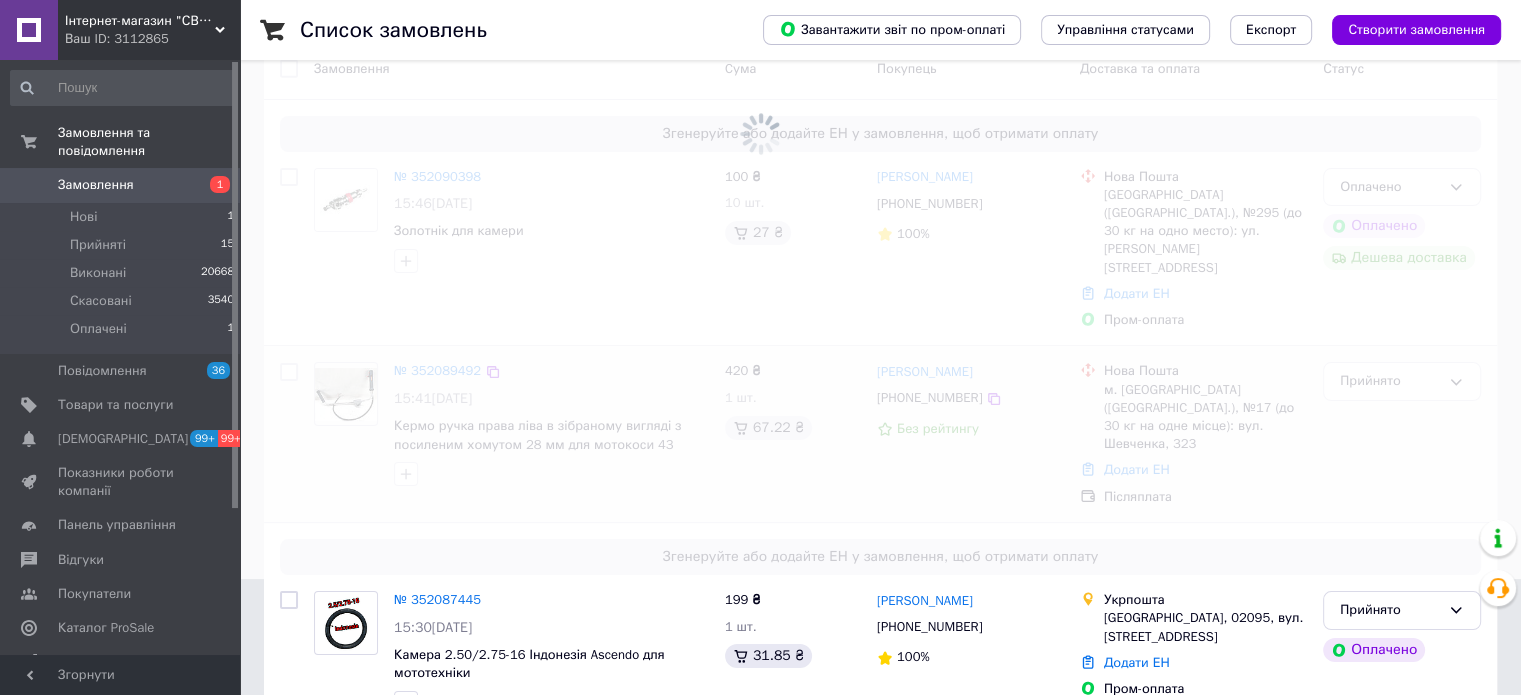 scroll, scrollTop: 100, scrollLeft: 0, axis: vertical 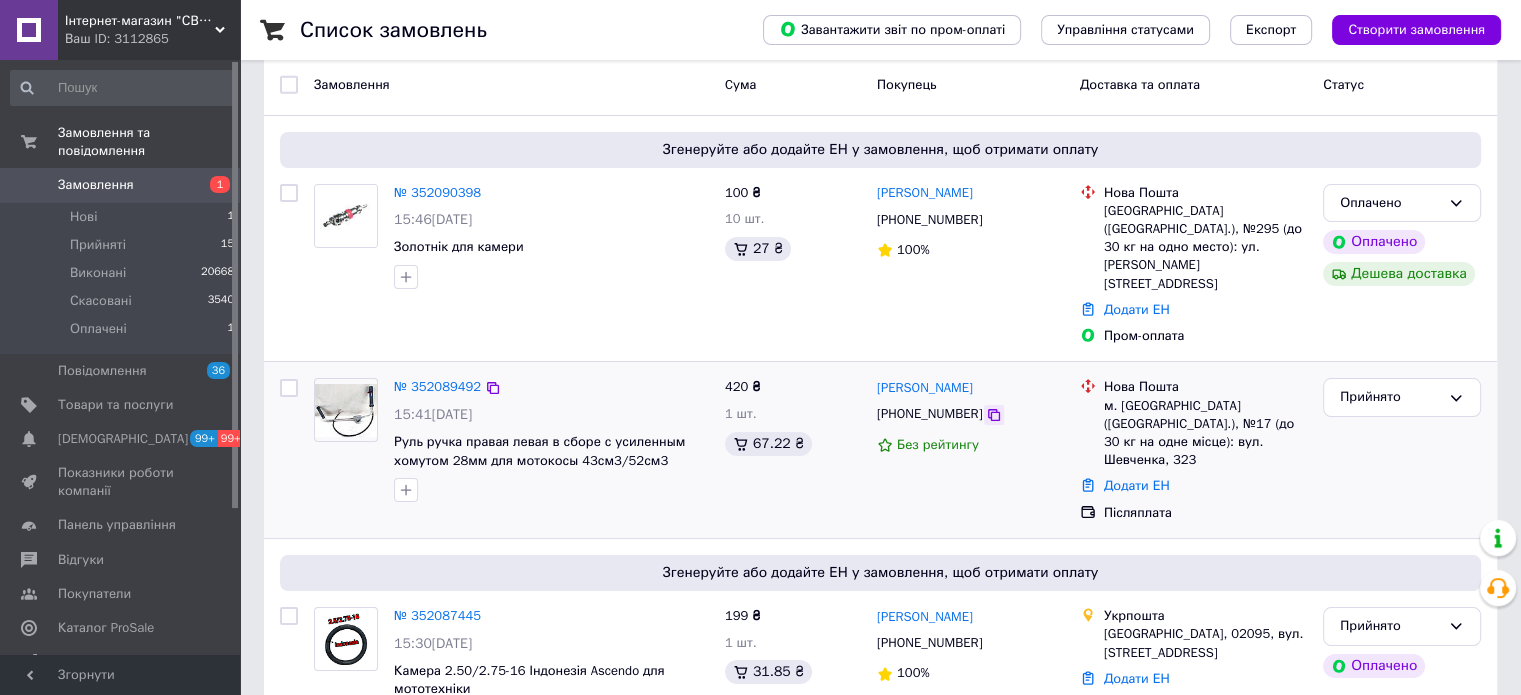 click 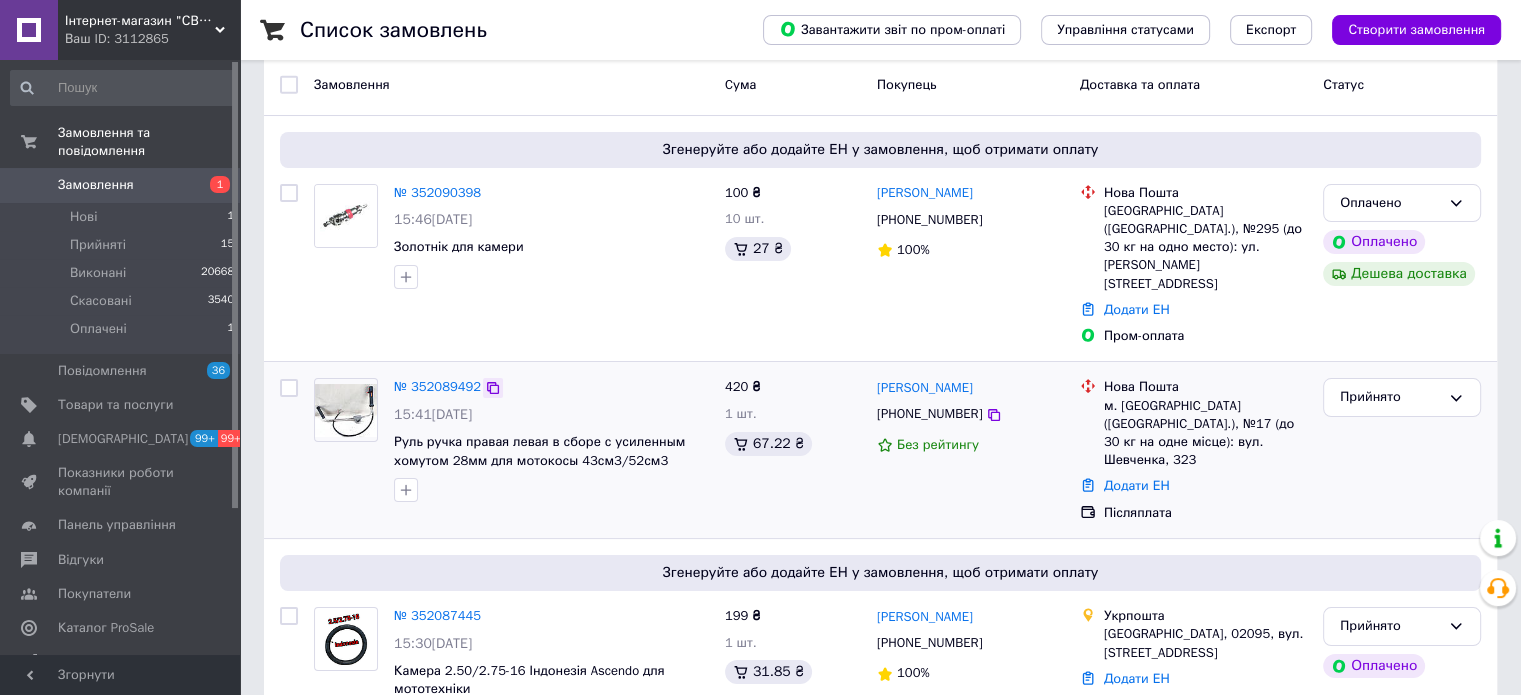 click 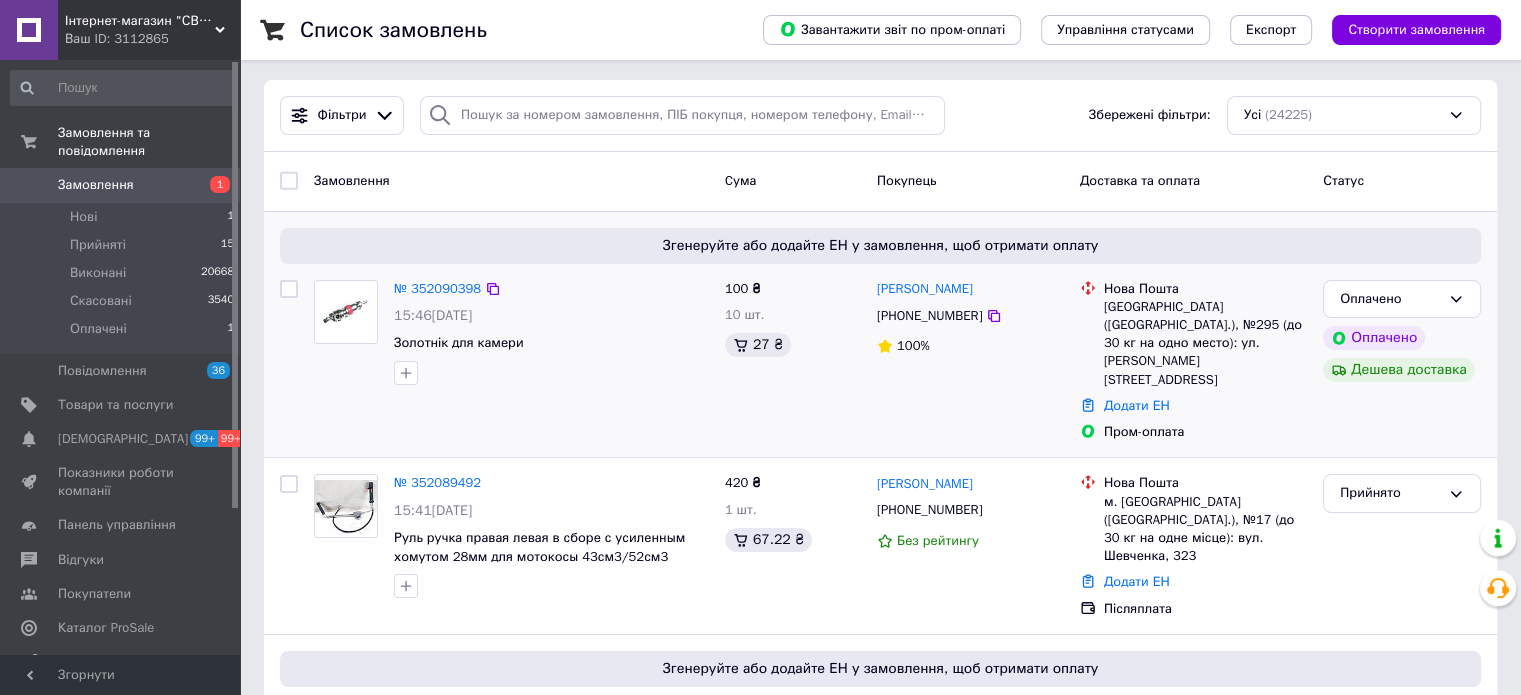 scroll, scrollTop: 0, scrollLeft: 0, axis: both 